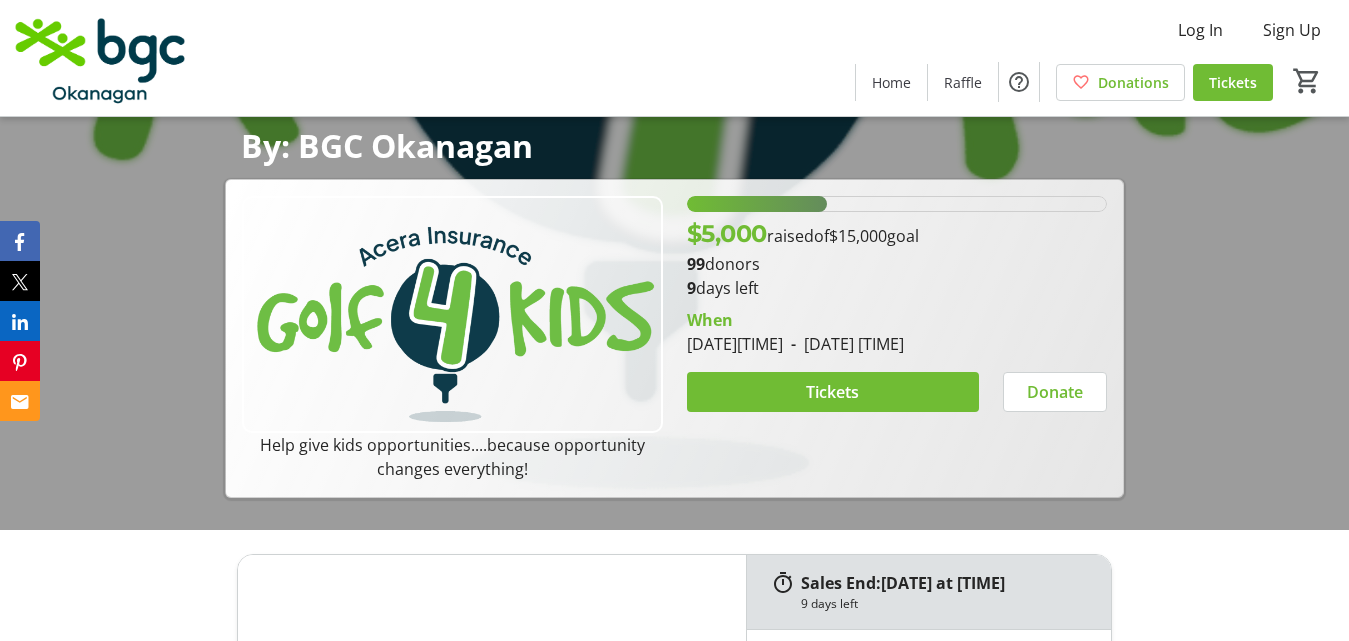 scroll, scrollTop: 600, scrollLeft: 0, axis: vertical 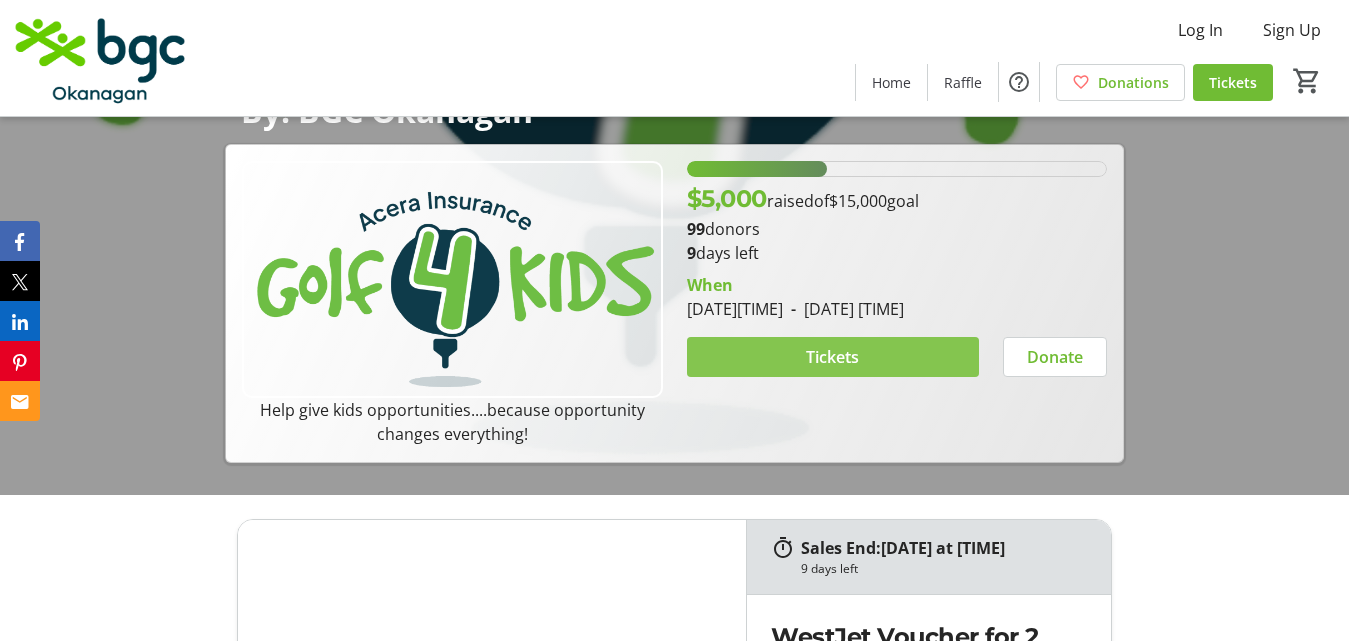 click on "Tickets" at bounding box center [832, 357] 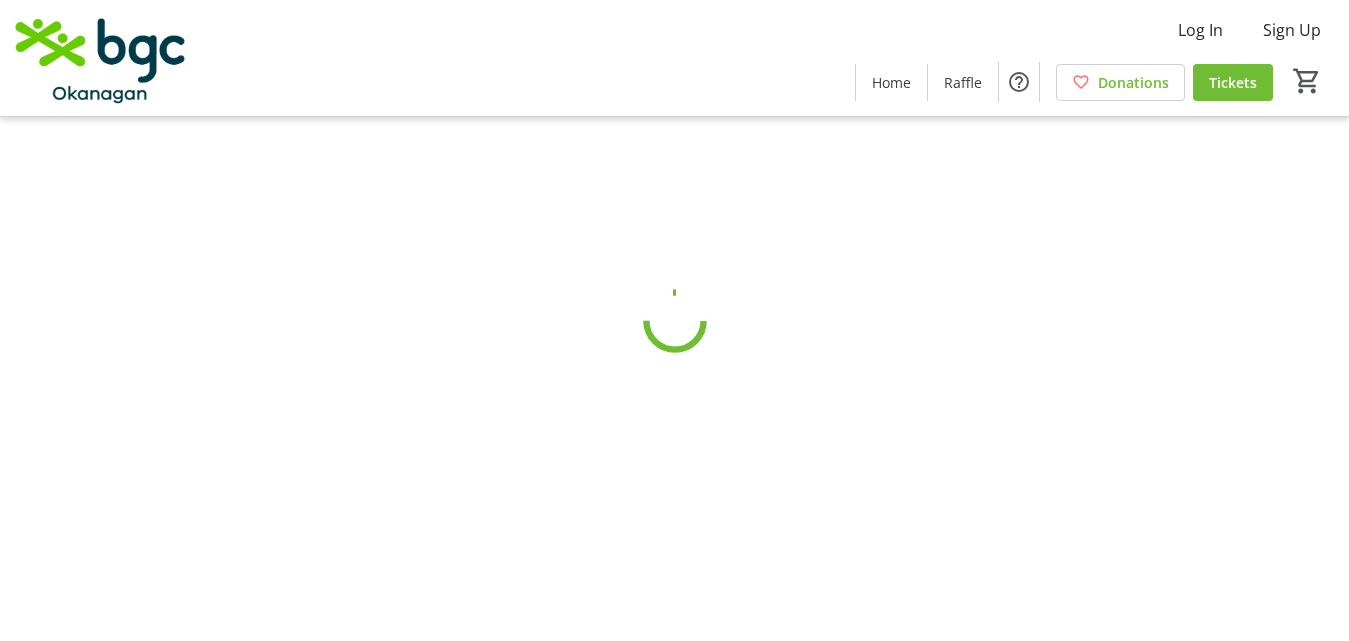 scroll, scrollTop: 0, scrollLeft: 0, axis: both 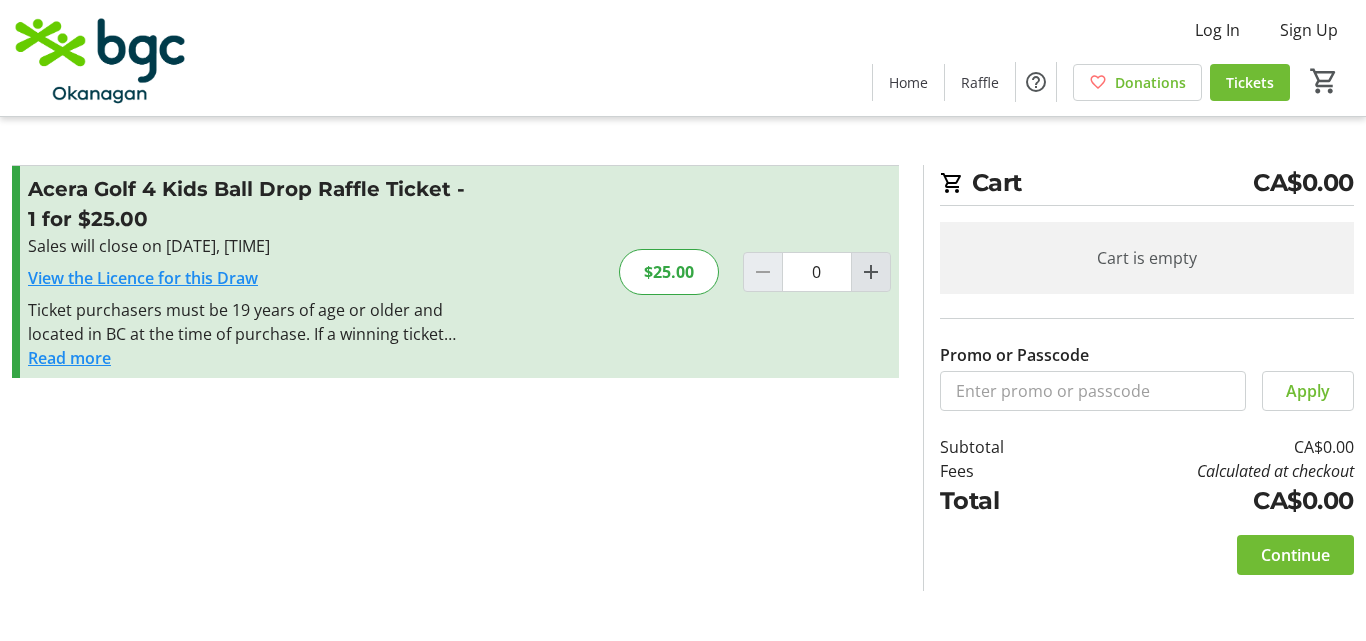 click 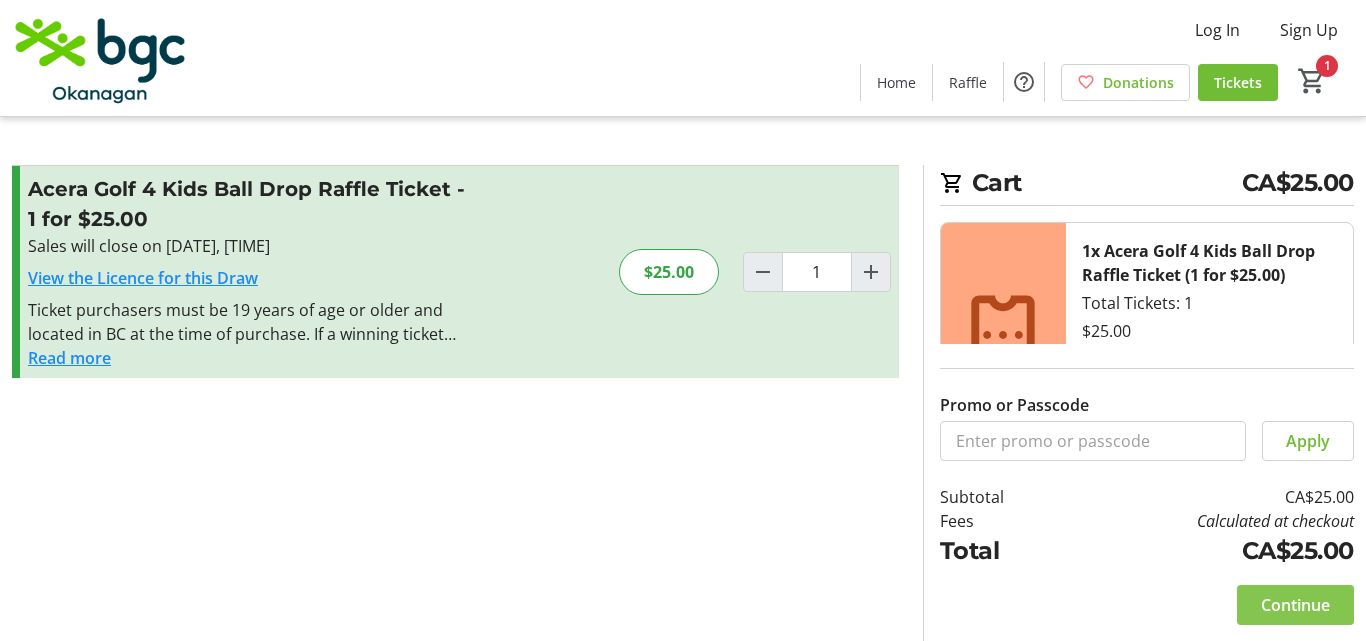 click on "Continue" 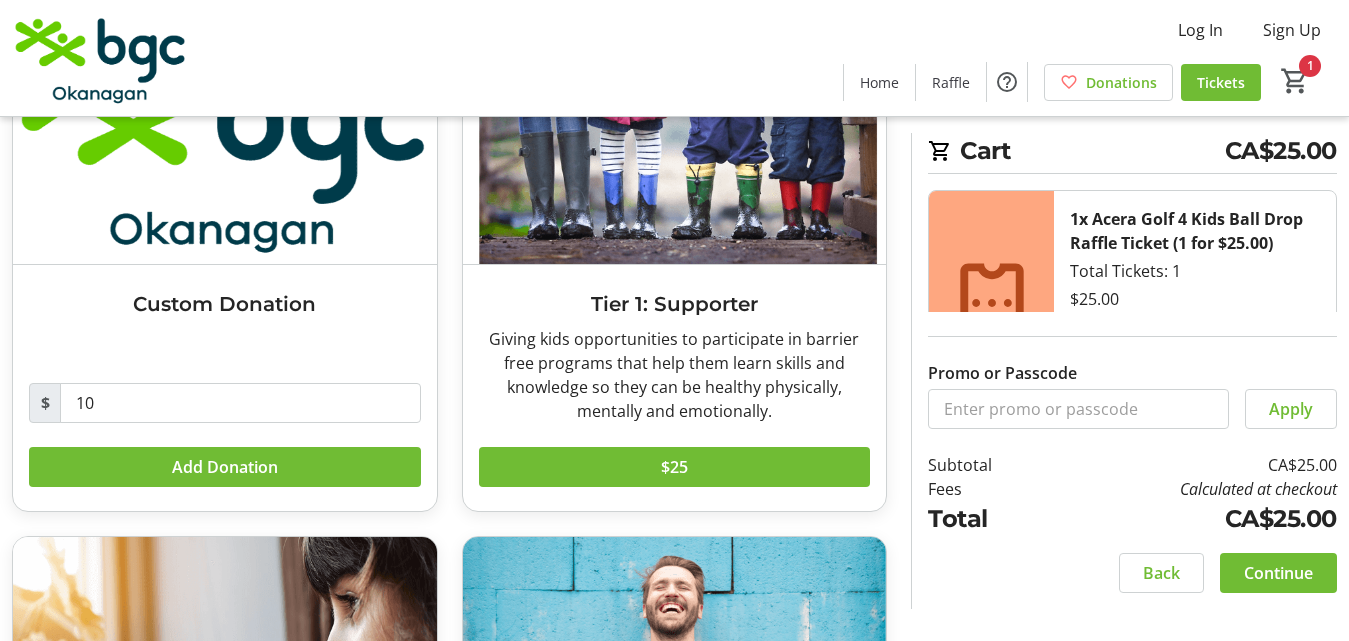 scroll, scrollTop: 300, scrollLeft: 0, axis: vertical 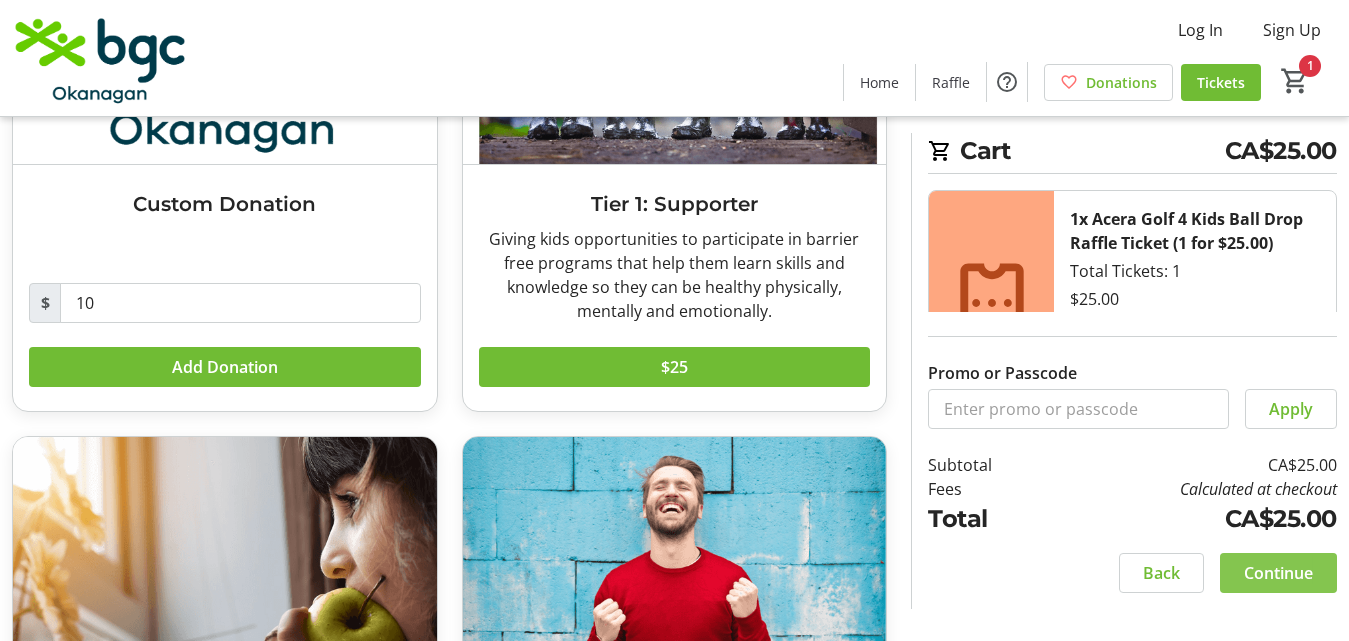 click on "Continue" 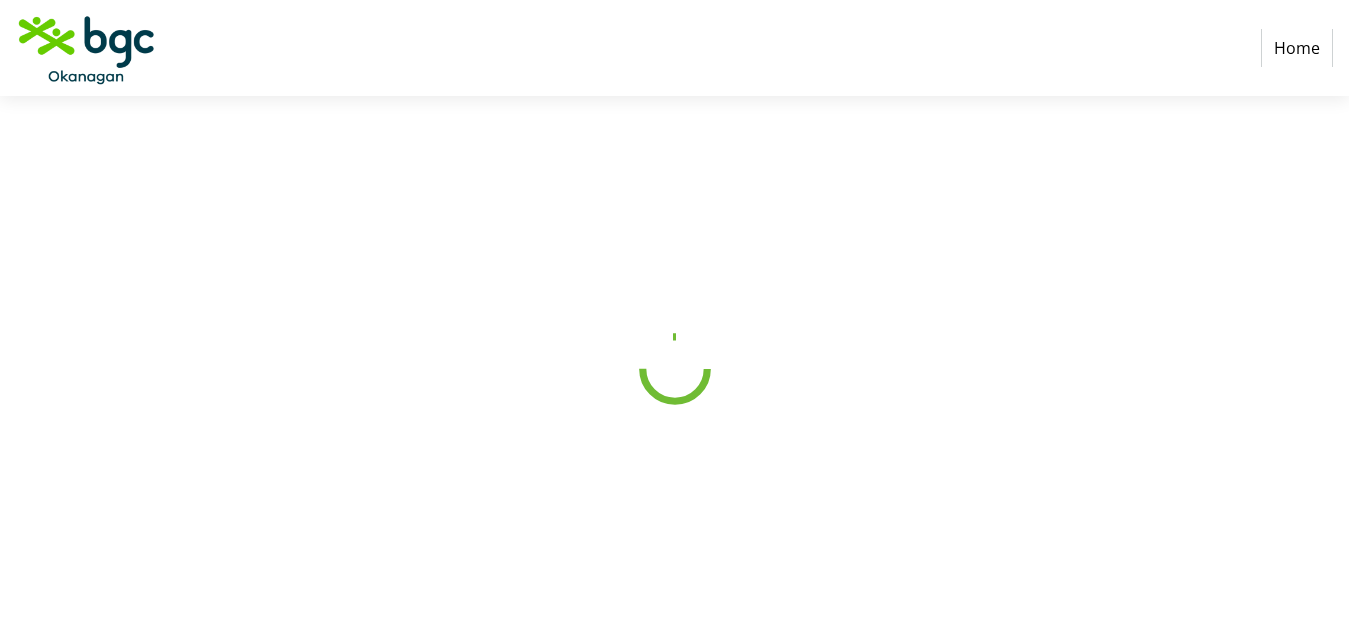 scroll, scrollTop: 0, scrollLeft: 0, axis: both 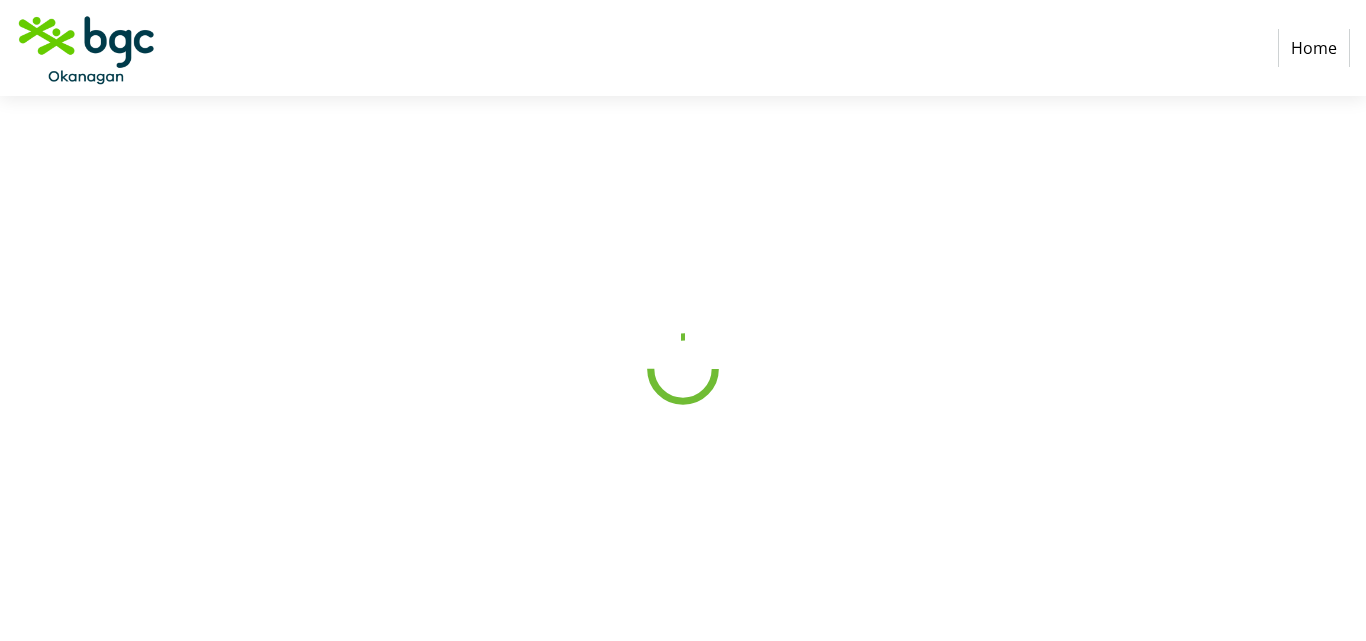 select on "CA" 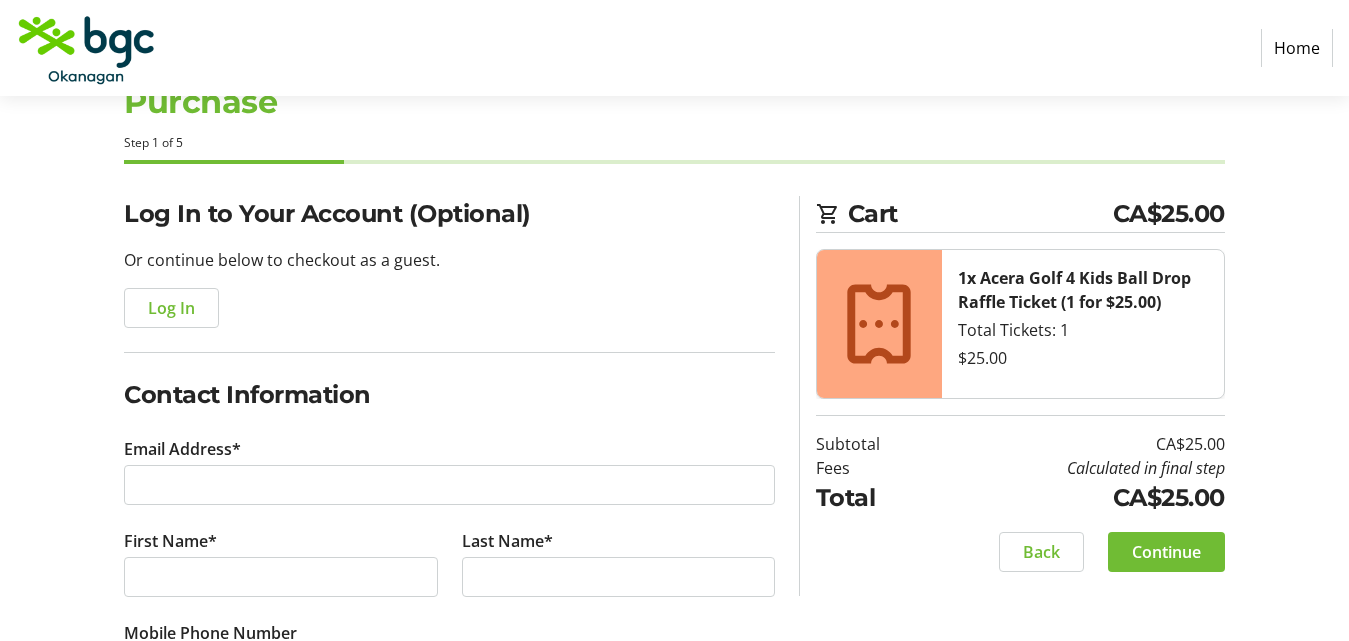 scroll, scrollTop: 100, scrollLeft: 0, axis: vertical 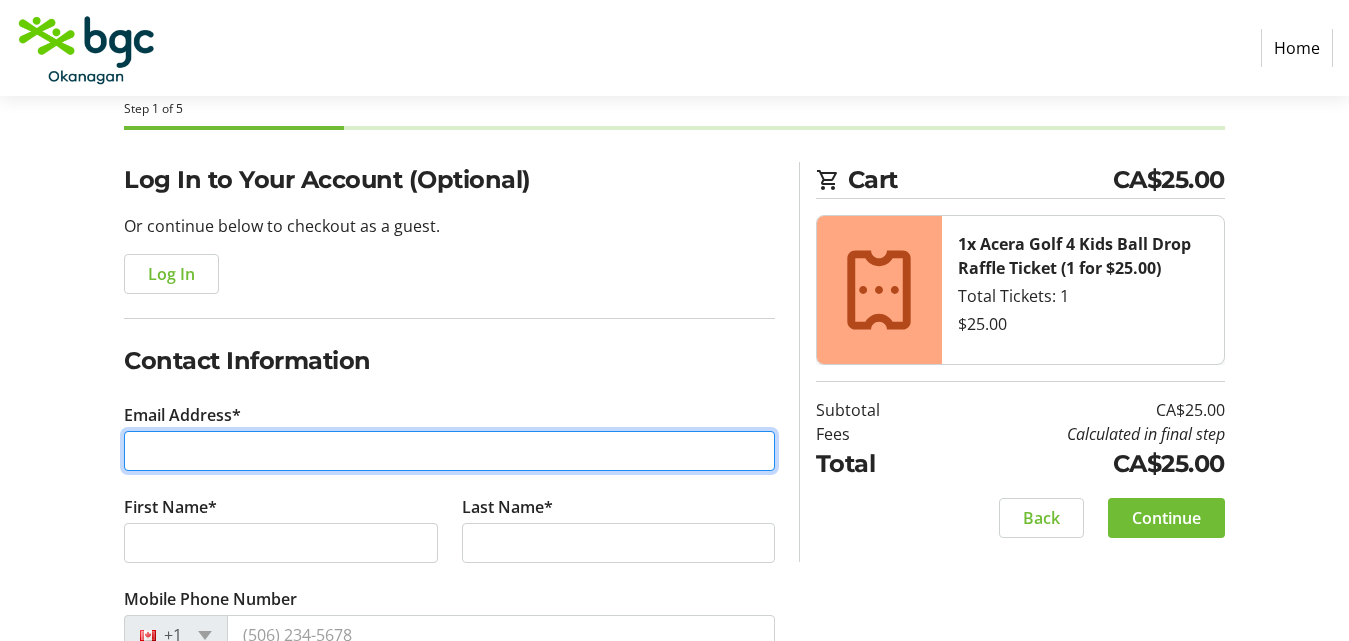 click on "Email Address*" at bounding box center (449, 451) 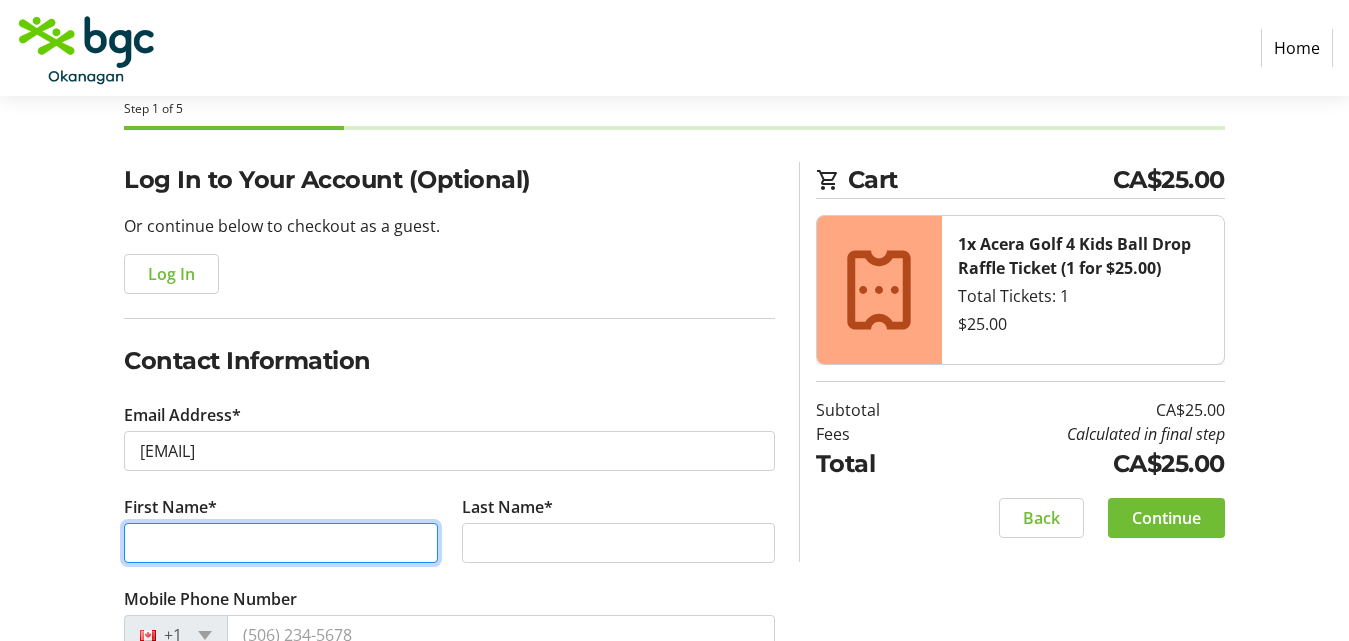 type on "PATRICIA" 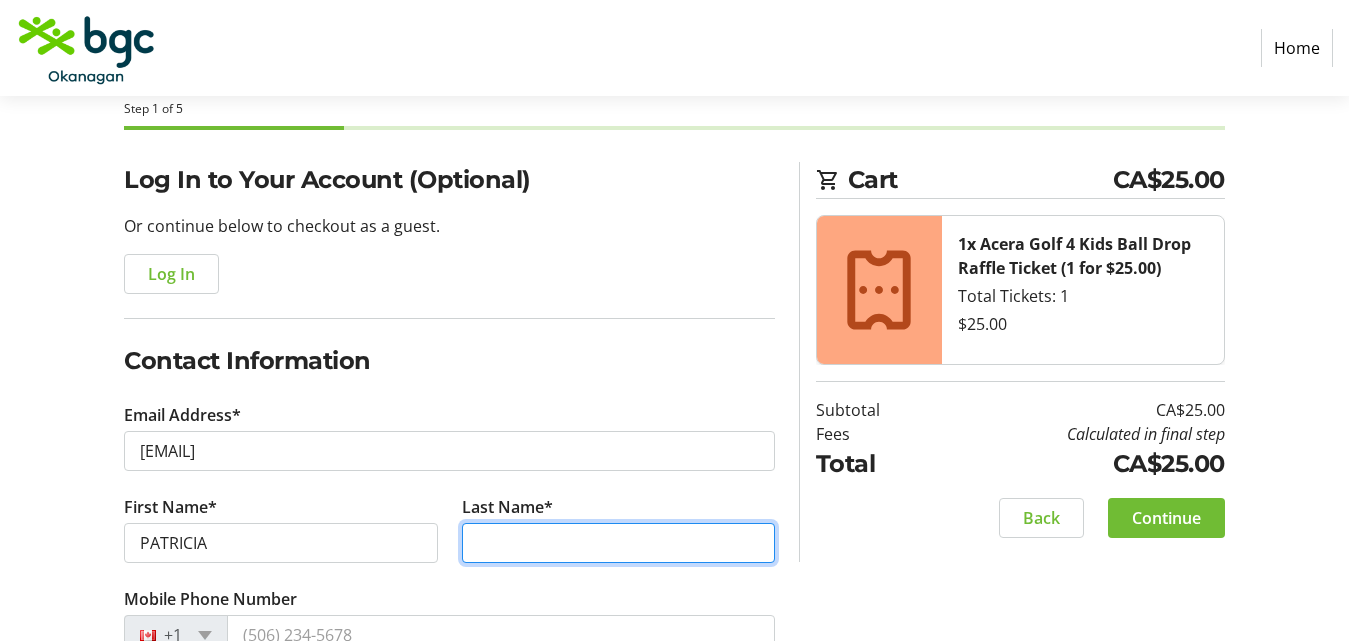 type on "[LAST]" 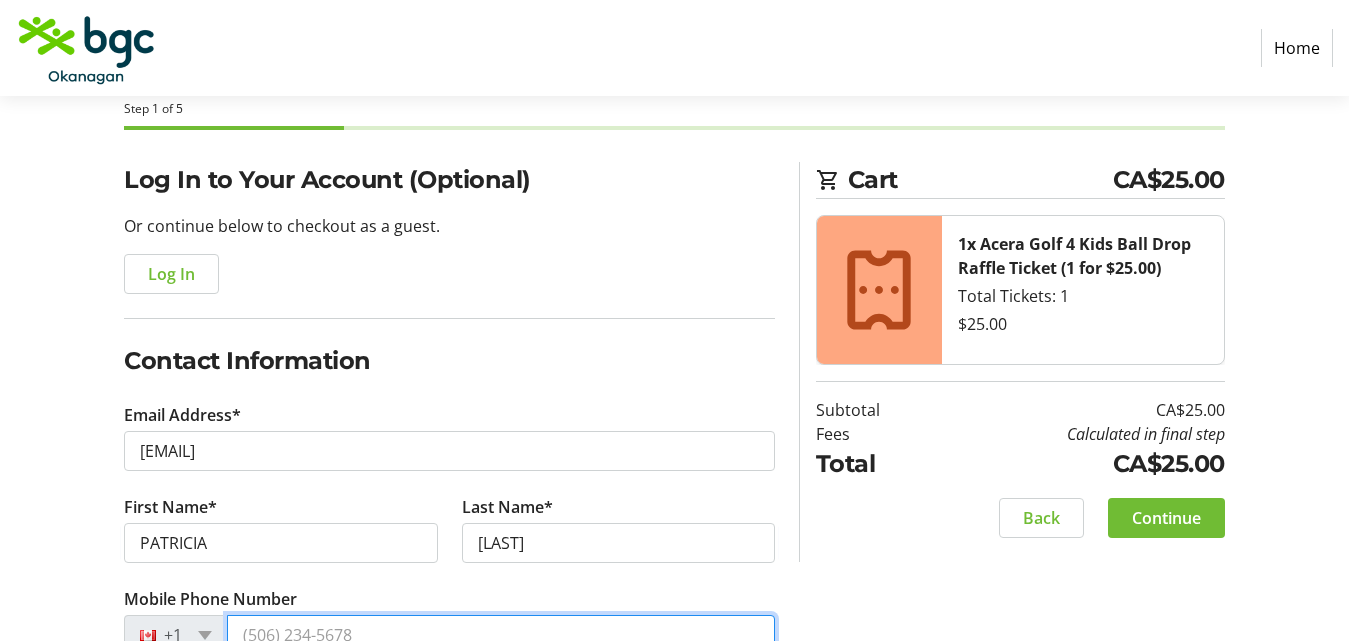 type on "([PHONE])" 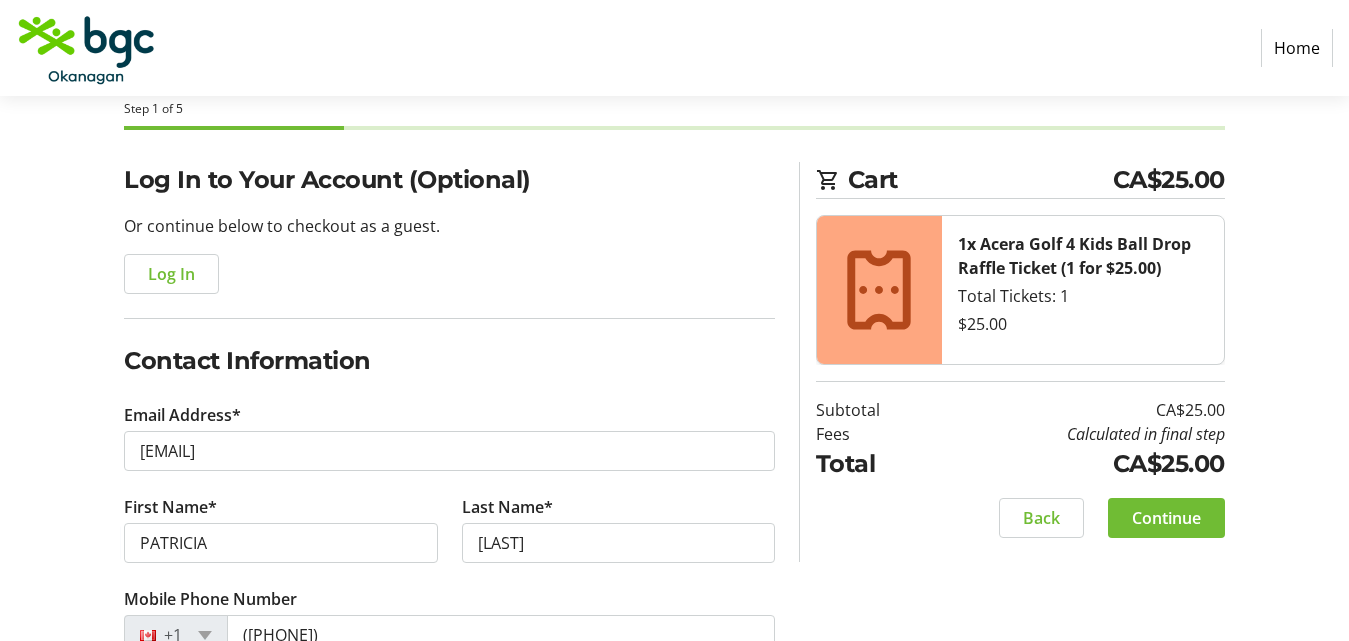 type on "[NUMBER] [STREET]" 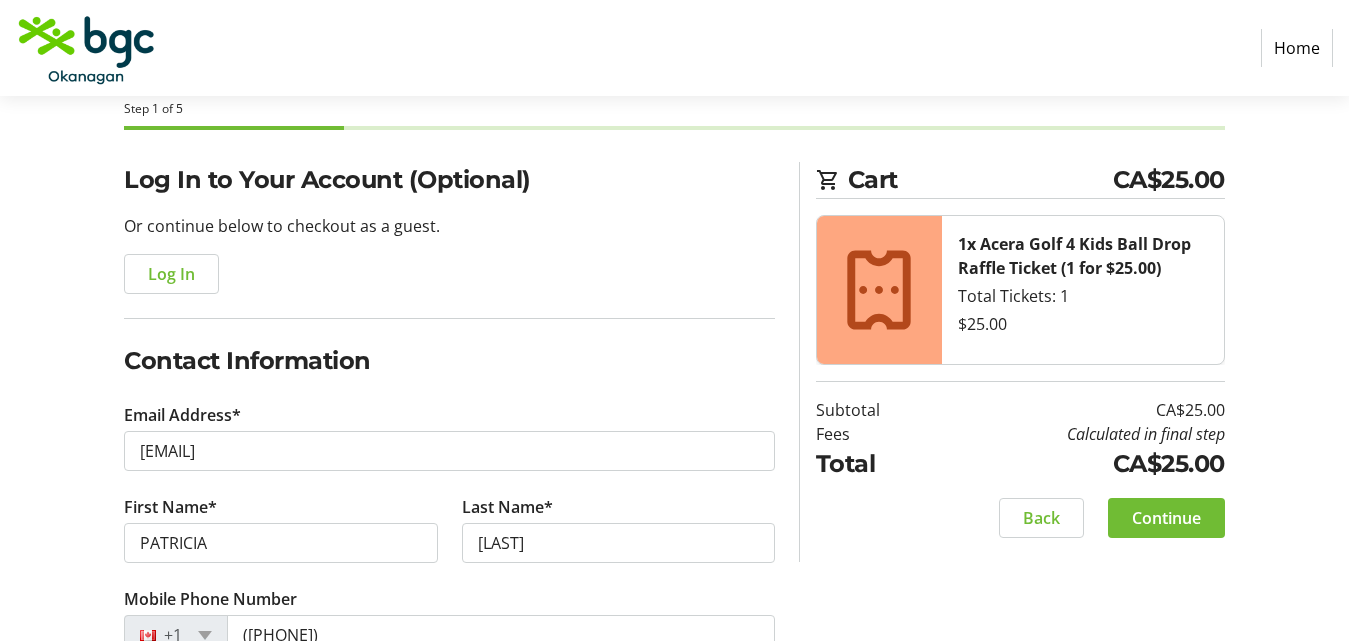 type on "COQUITLAM" 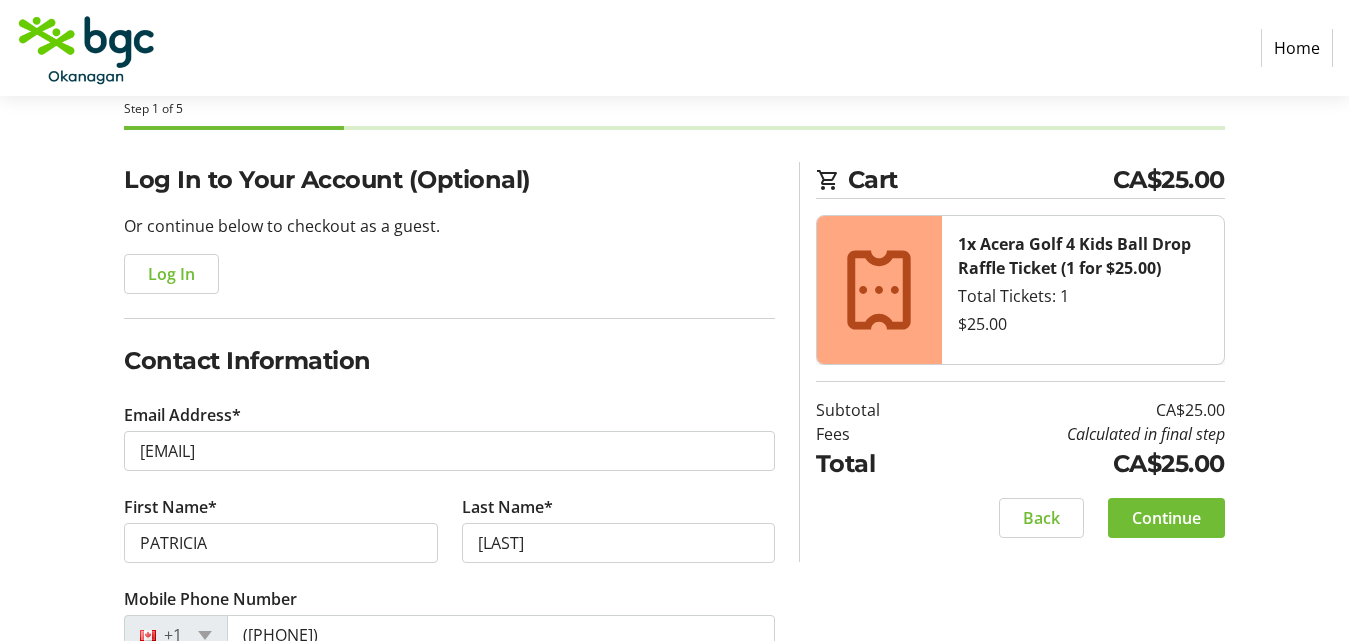select on "BC" 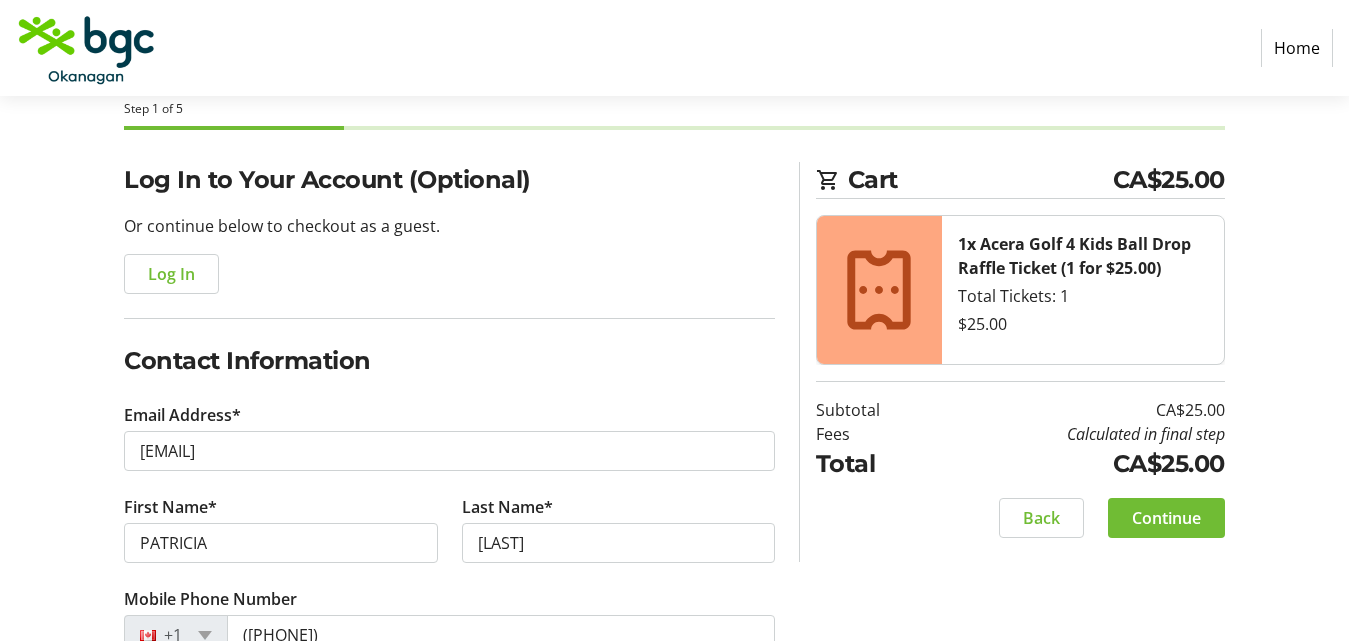 type on "[POSTAL_CODE]" 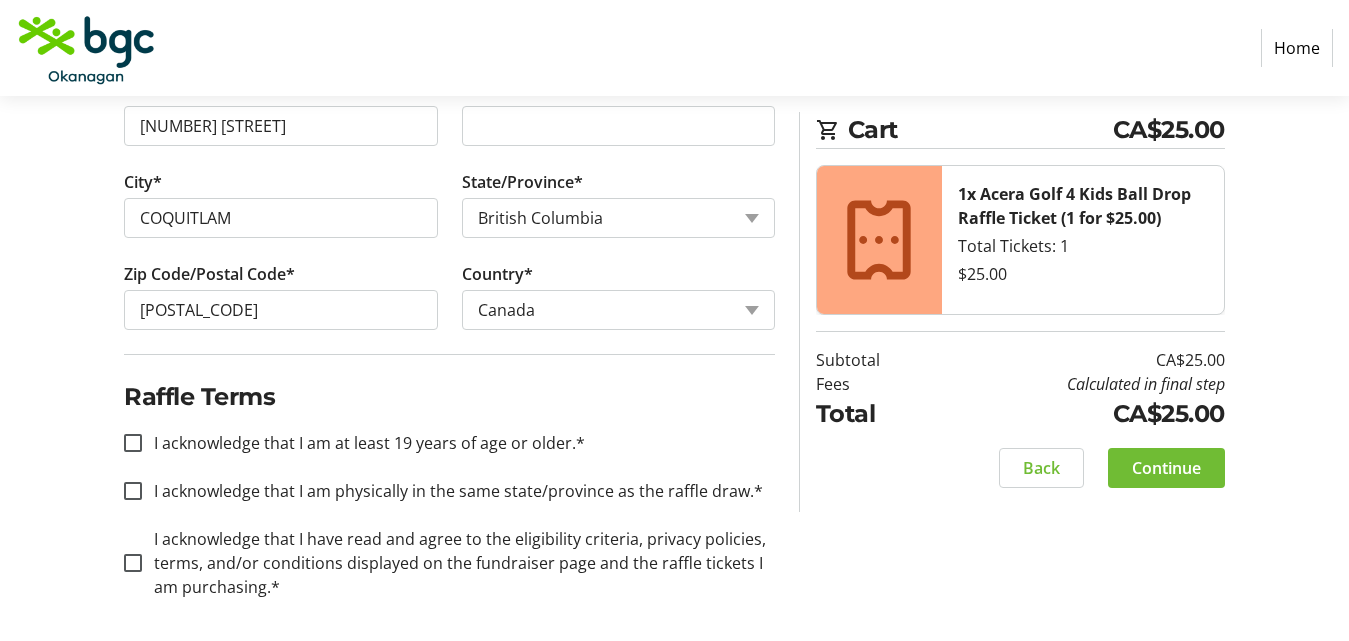 scroll, scrollTop: 886, scrollLeft: 0, axis: vertical 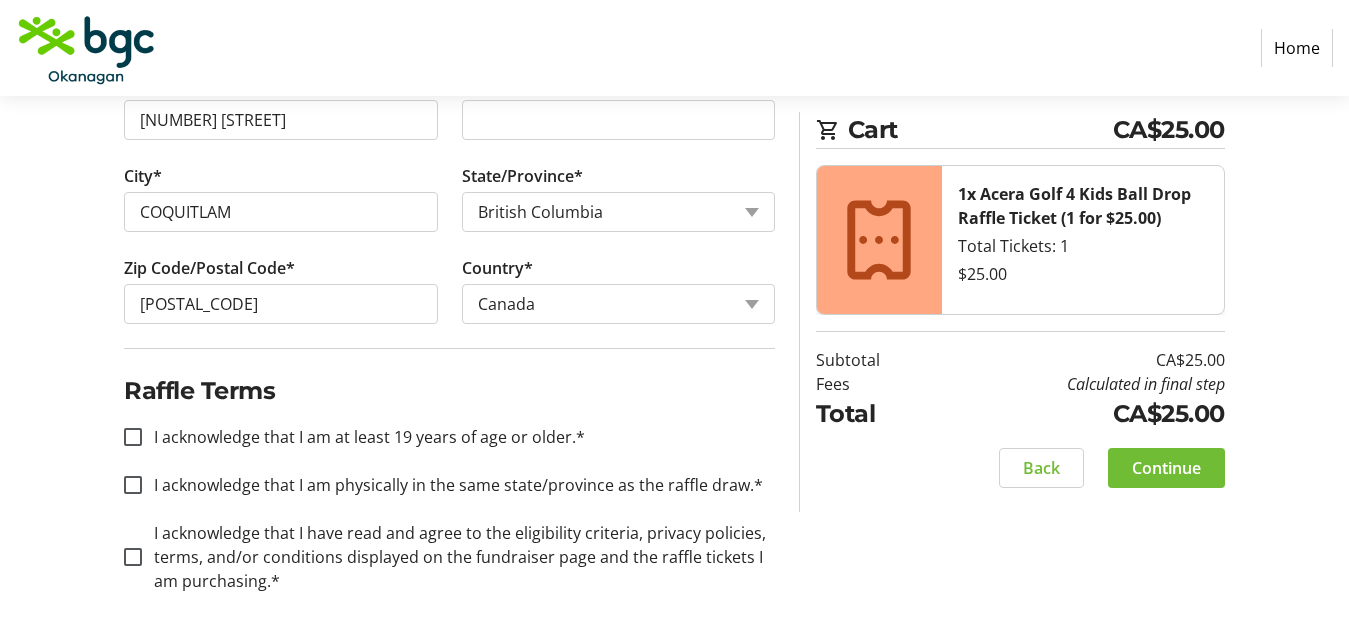 click on "I acknowledge that I am at least 19 years of age or older.*" at bounding box center [363, 437] 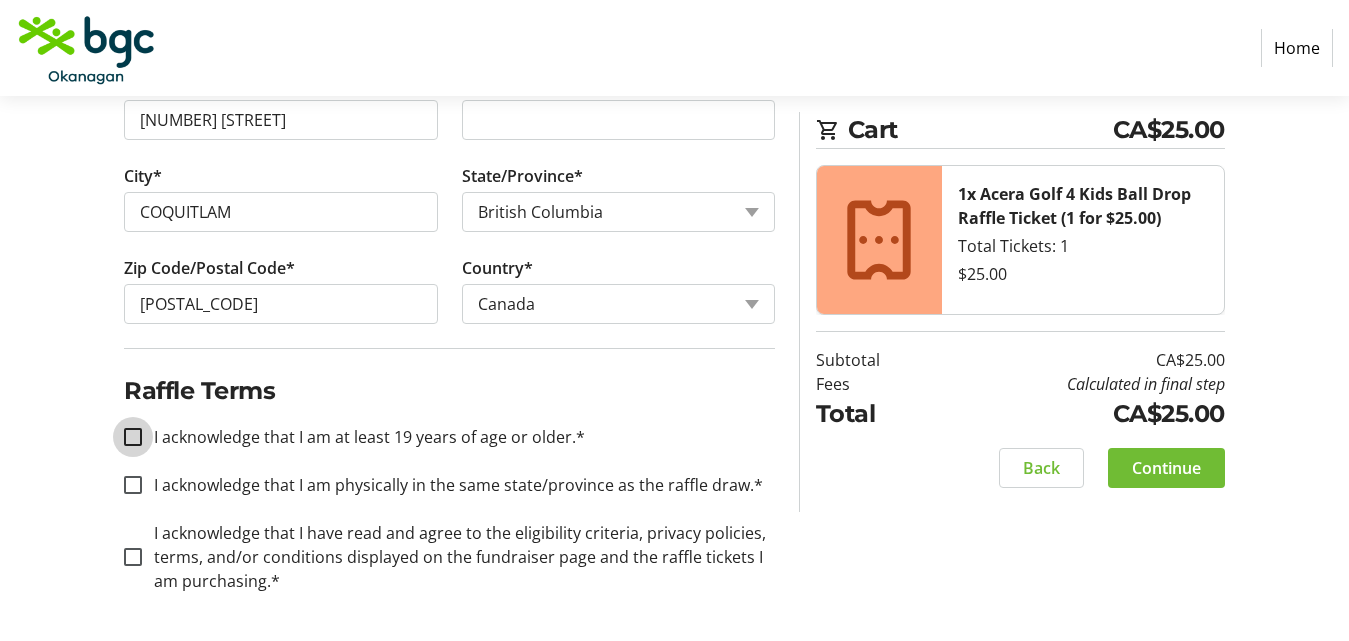 click on "I acknowledge that I am at least 19 years of age or older.*" at bounding box center (133, 437) 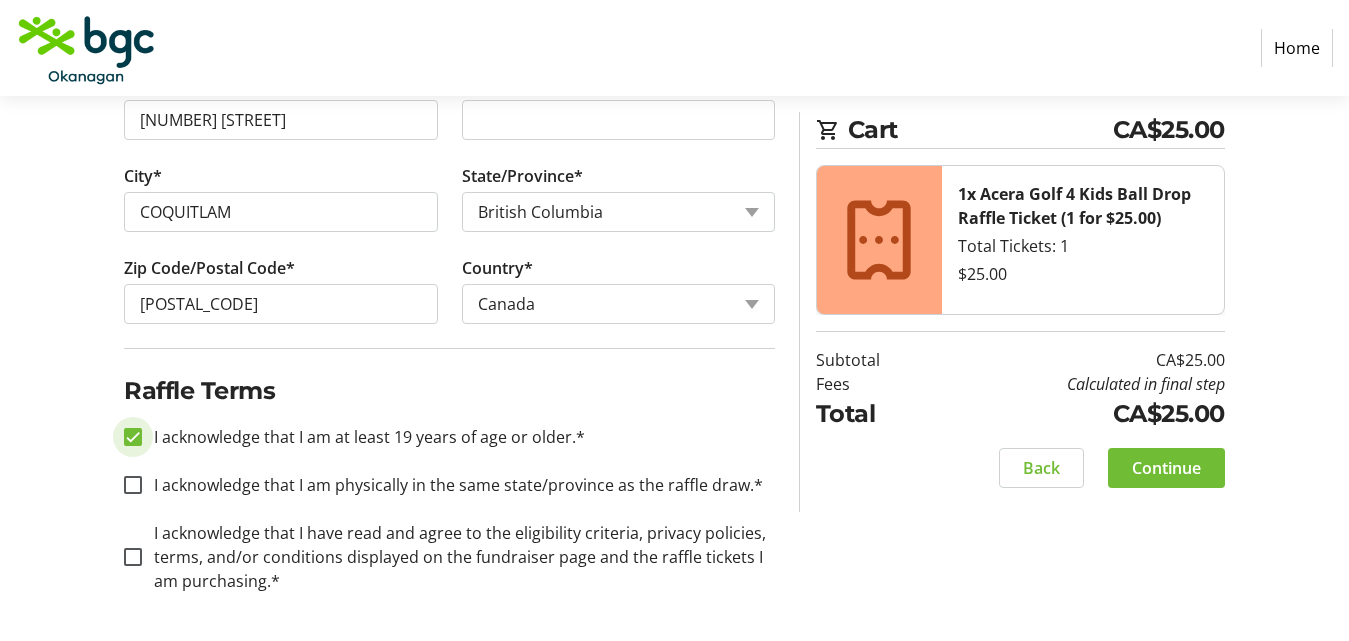 checkbox on "true" 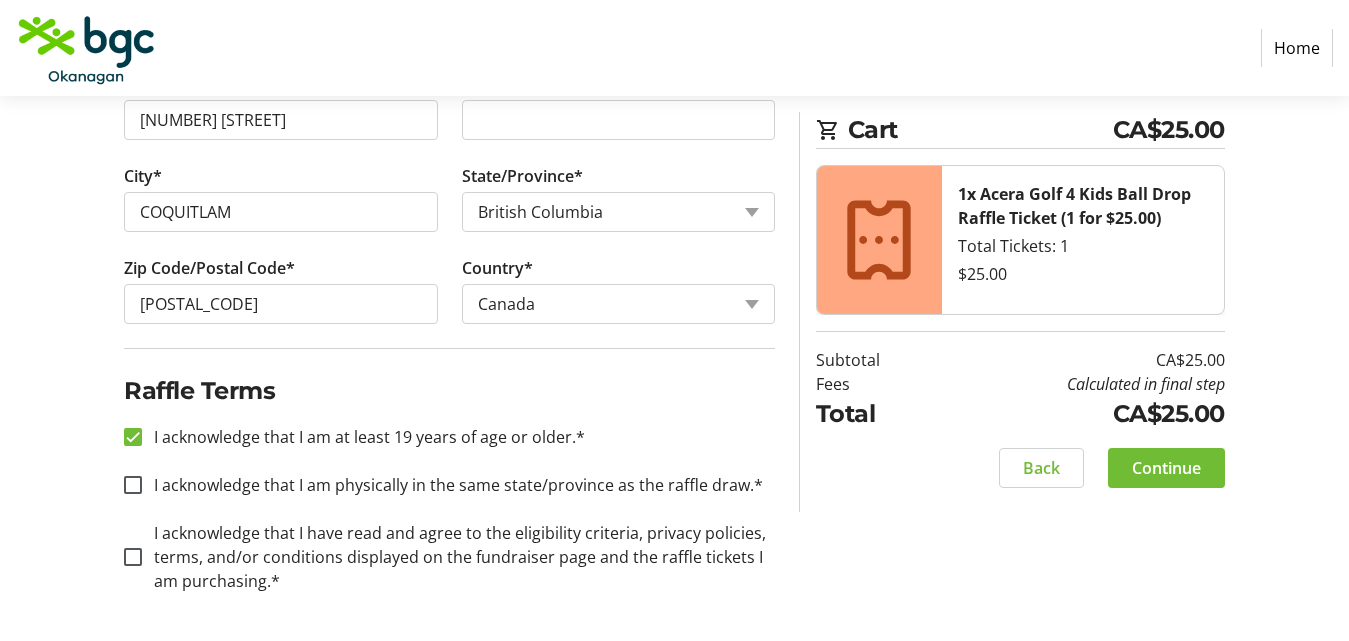 click on "I acknowledge that I am physically in the same state/province as the raffle draw.*" at bounding box center [452, 485] 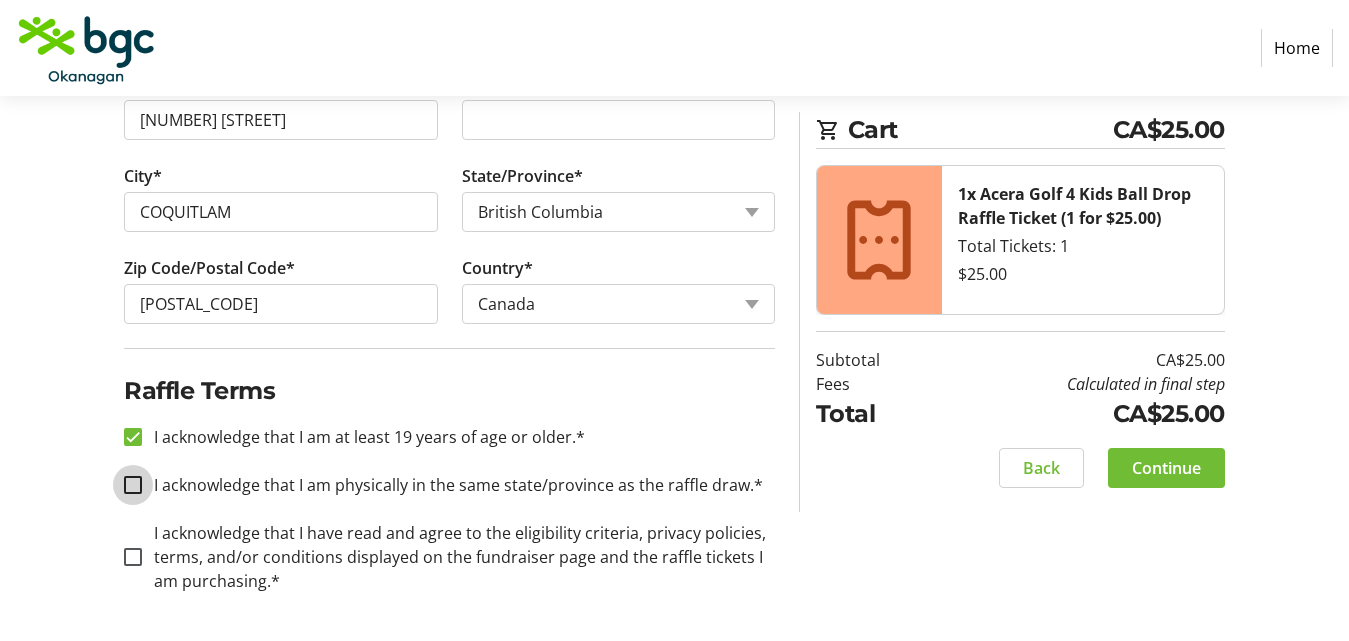 click on "I acknowledge that I am physically in the same state/province as the raffle draw.*" at bounding box center (133, 485) 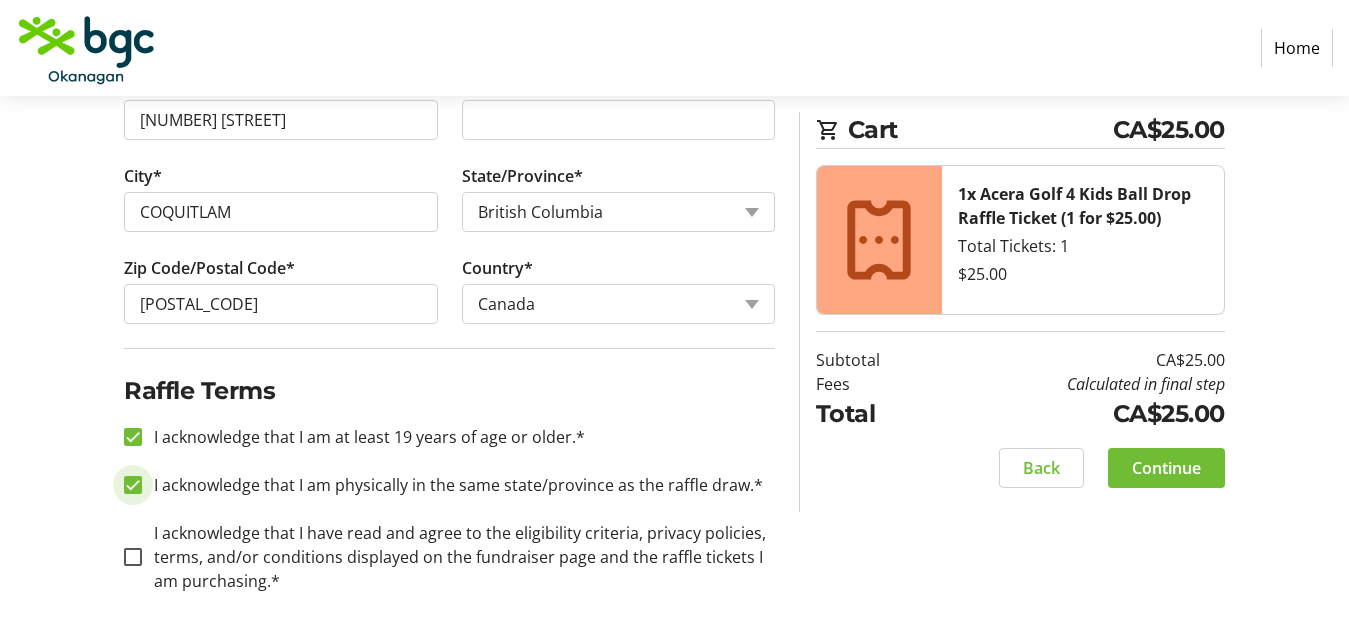 checkbox on "true" 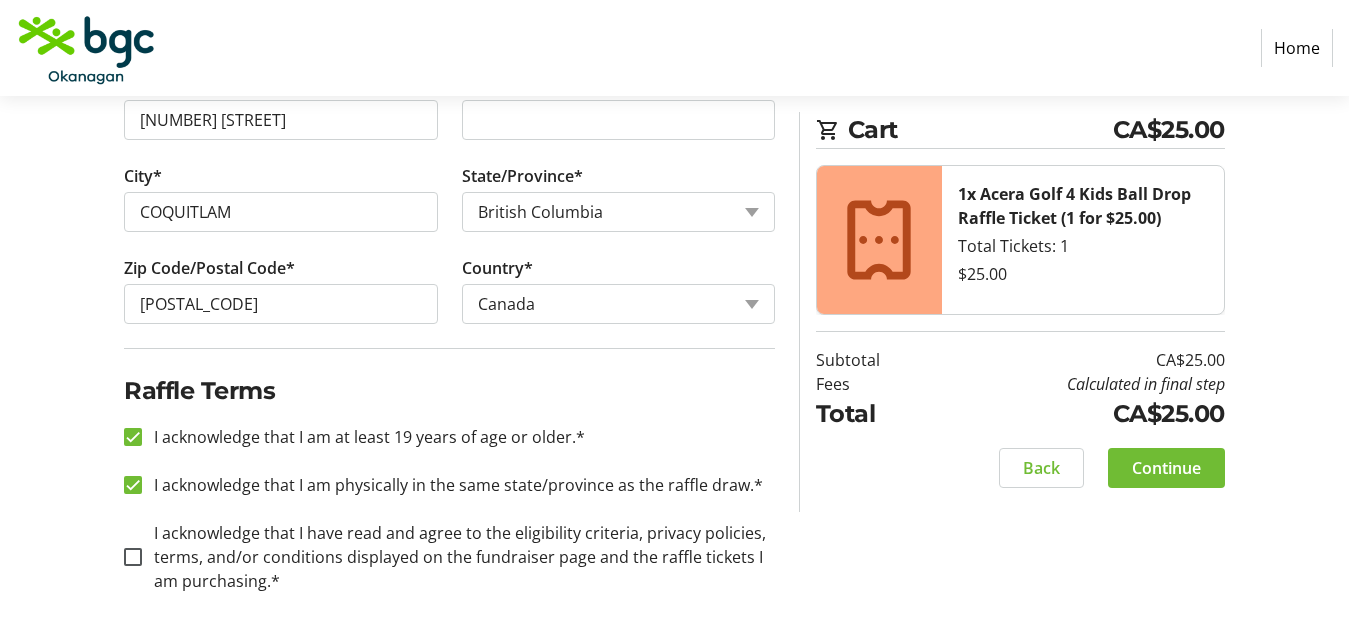 click on "I acknowledge that I have read and agree to the eligibility criteria, privacy policies, terms,
and/or conditions displayed on the fundraiser page and the raffle tickets I am purchasing.*" at bounding box center (458, 557) 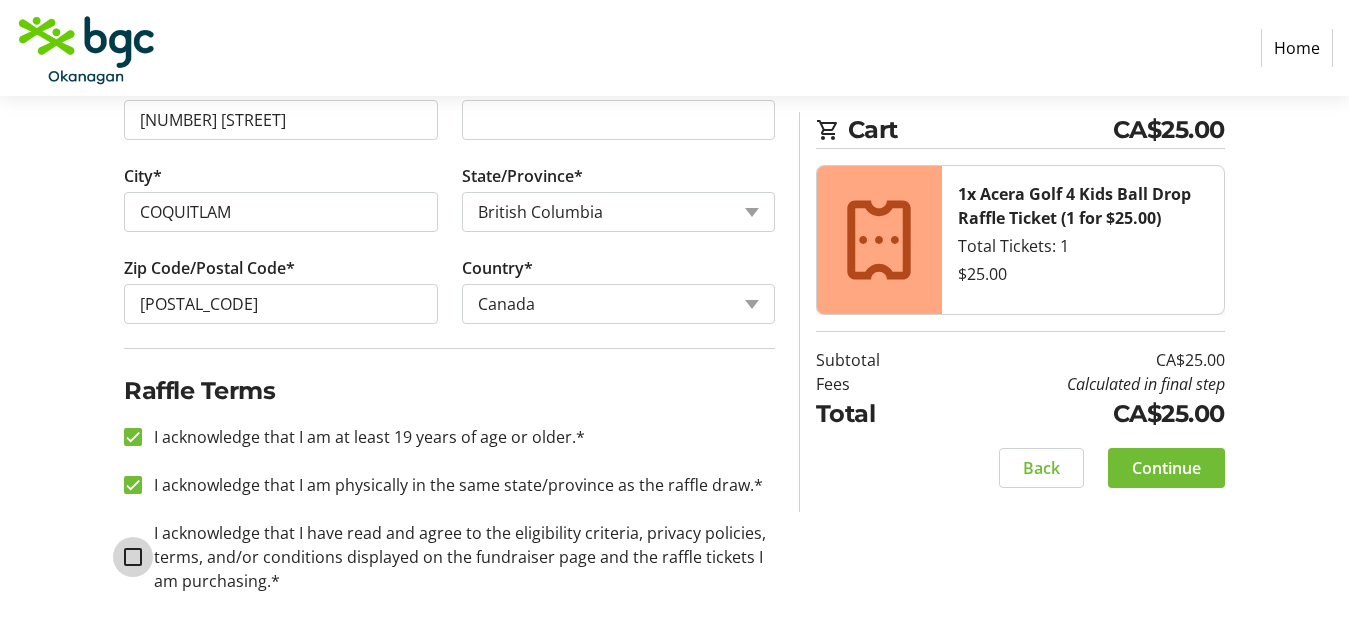 click on "I acknowledge that I have read and agree to the eligibility criteria, privacy policies, terms,
and/or conditions displayed on the fundraiser page and the raffle tickets I am purchasing.*" at bounding box center [133, 557] 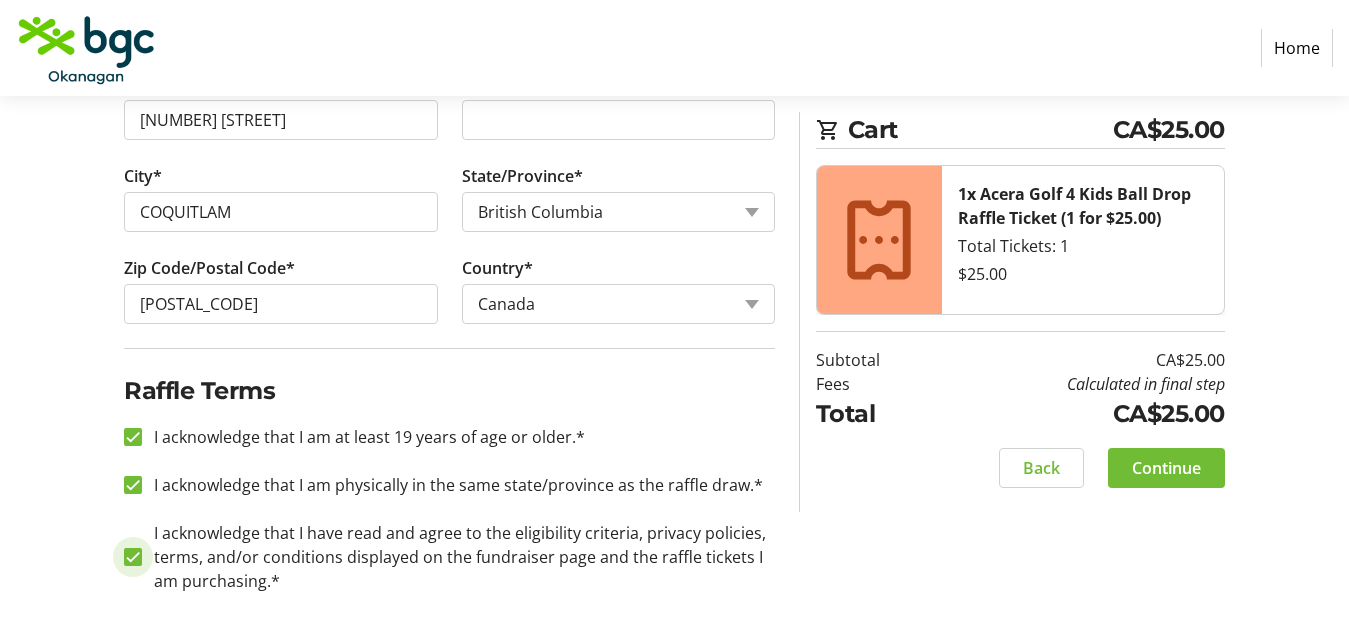 checkbox on "true" 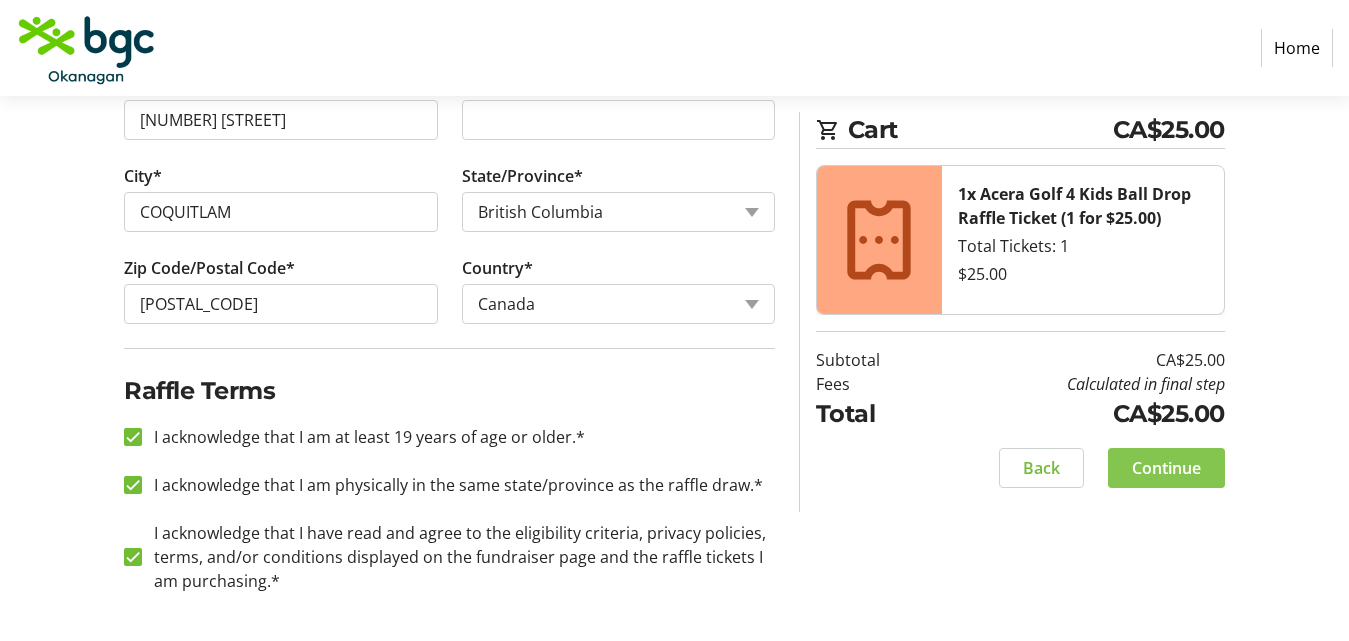 click on "Continue" 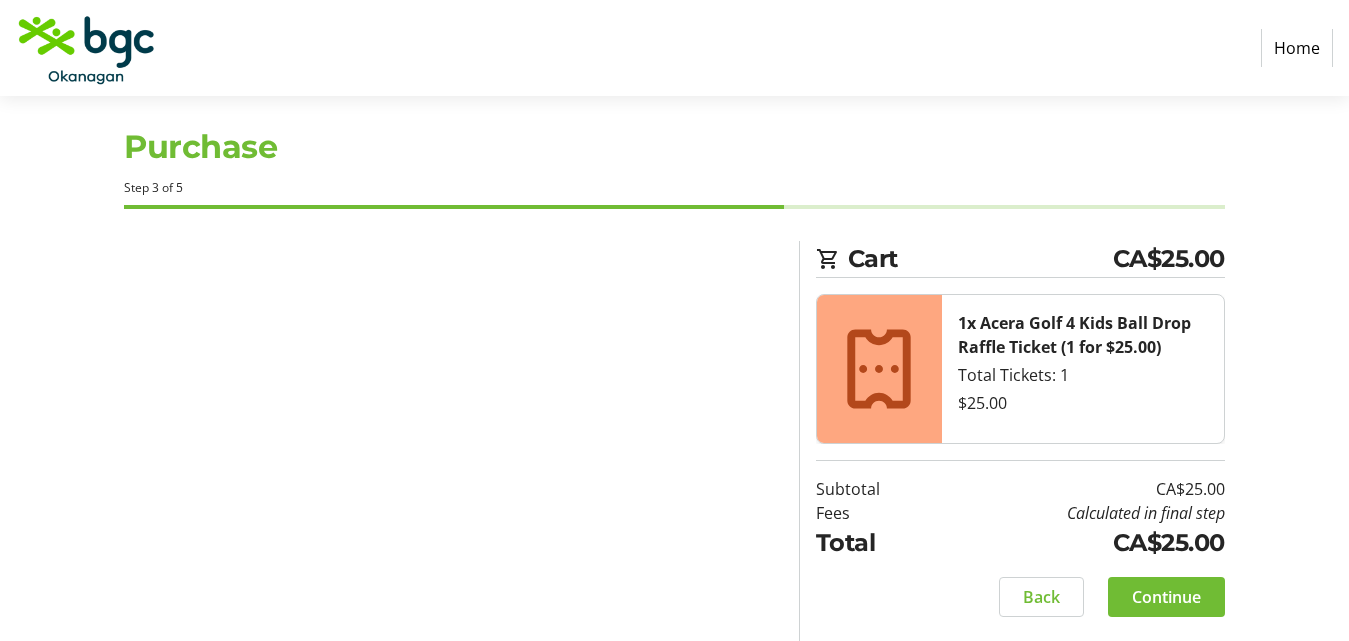 scroll, scrollTop: 21, scrollLeft: 0, axis: vertical 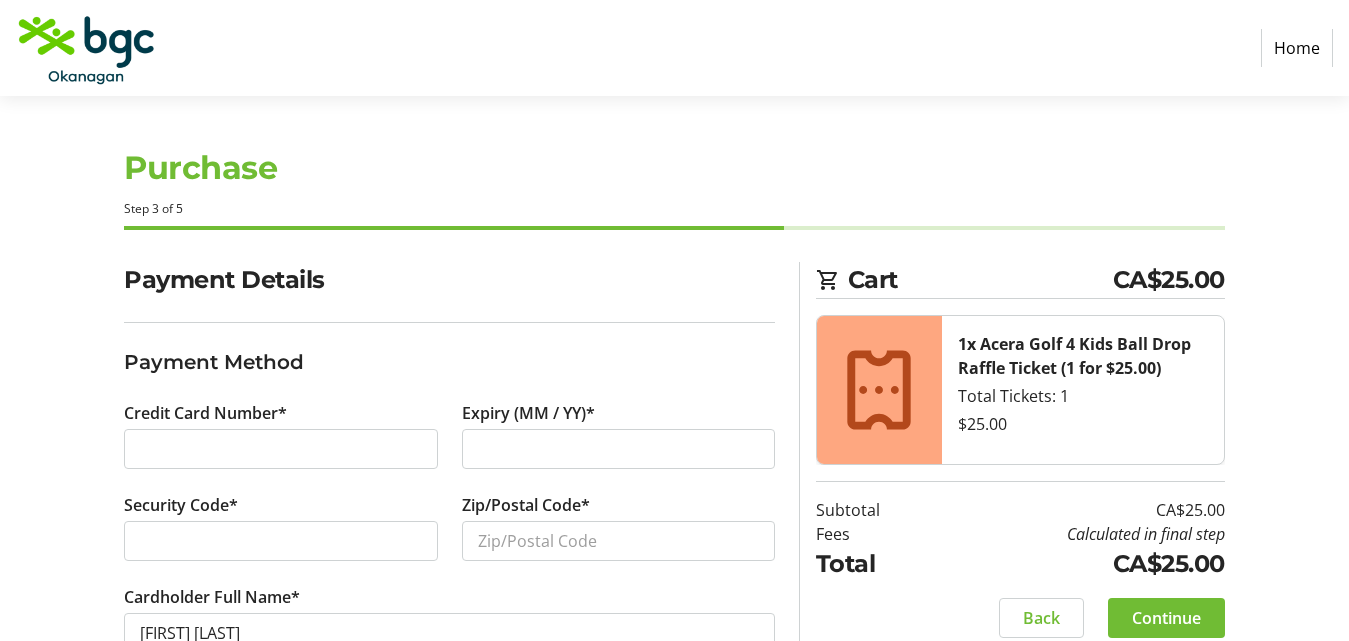 click at bounding box center [280, 449] 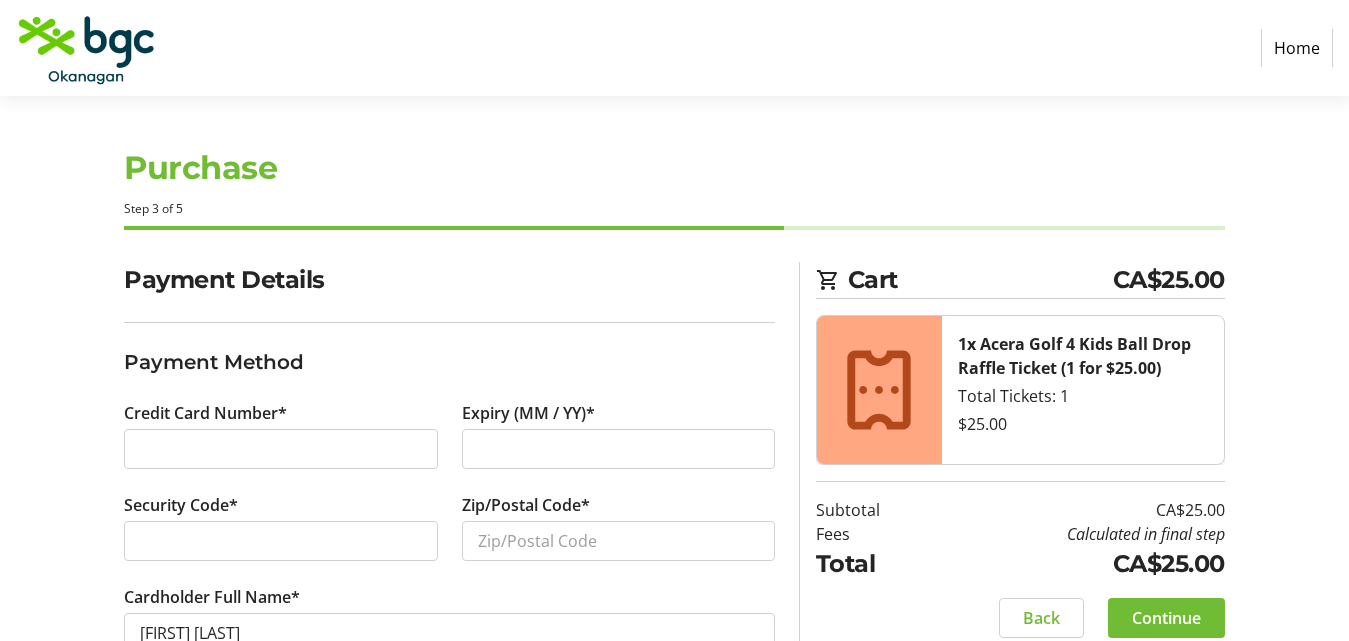 click on "Zip/Postal Code*" 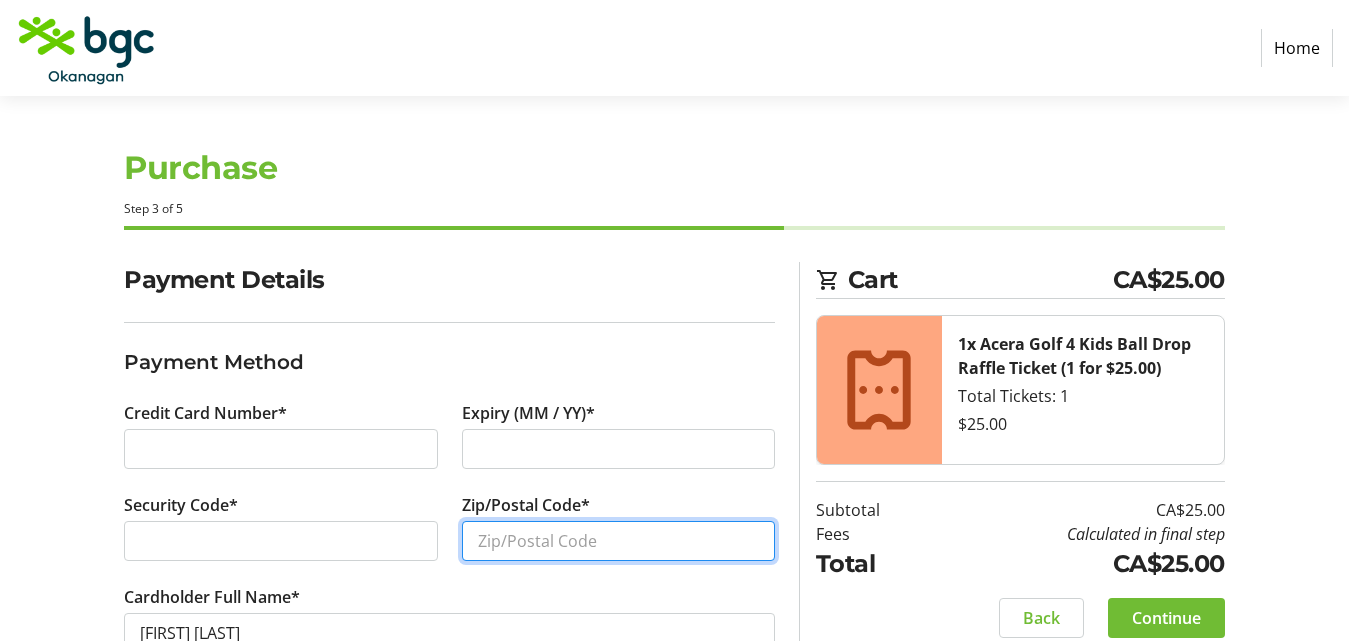 click on "Zip/Postal Code*" at bounding box center (618, 541) 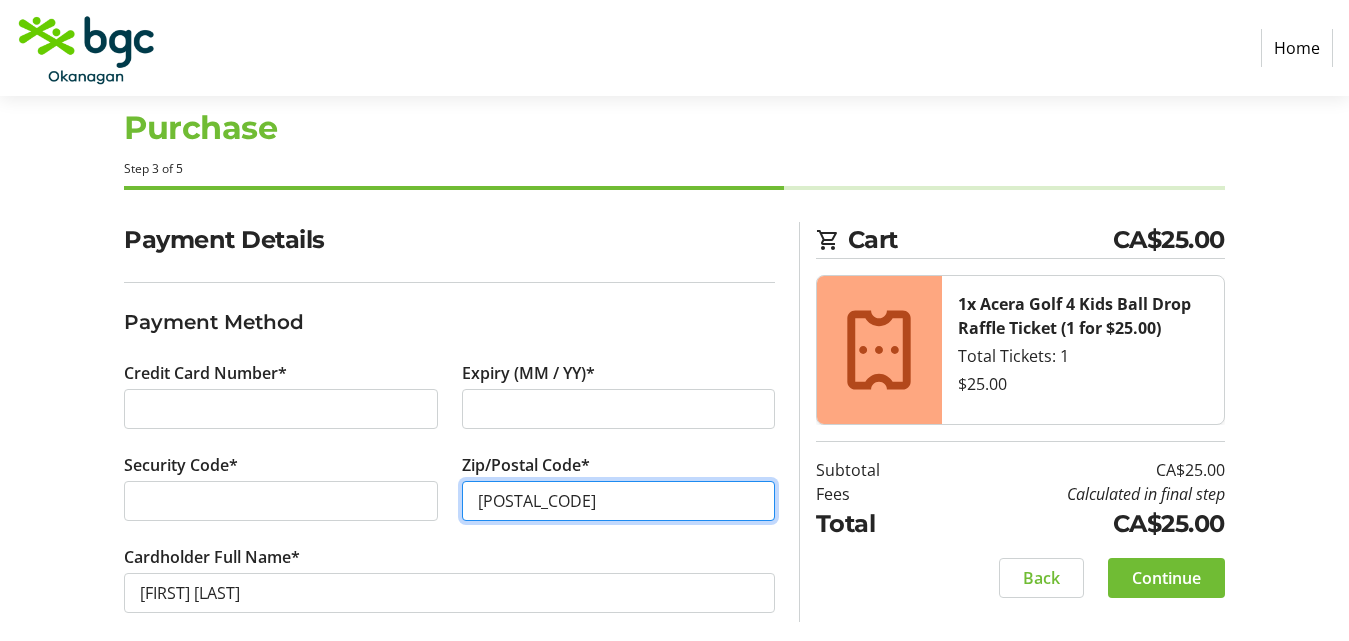 scroll, scrollTop: 60, scrollLeft: 0, axis: vertical 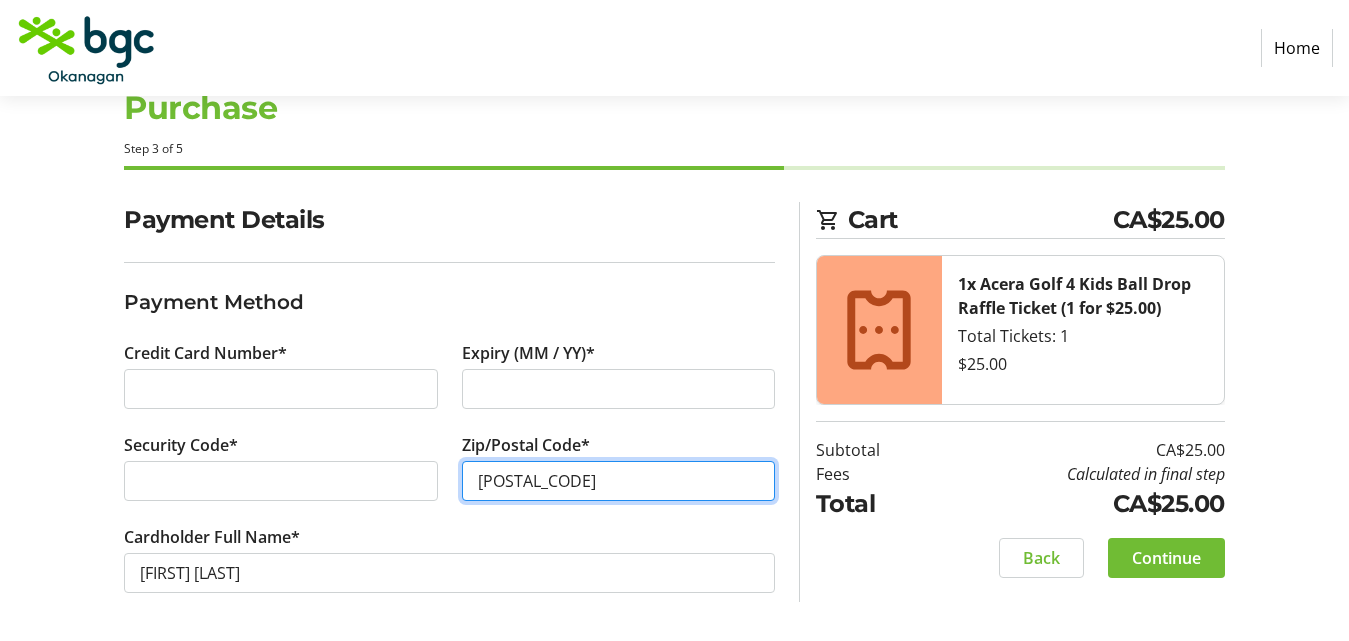 type on "[POSTAL_CODE]" 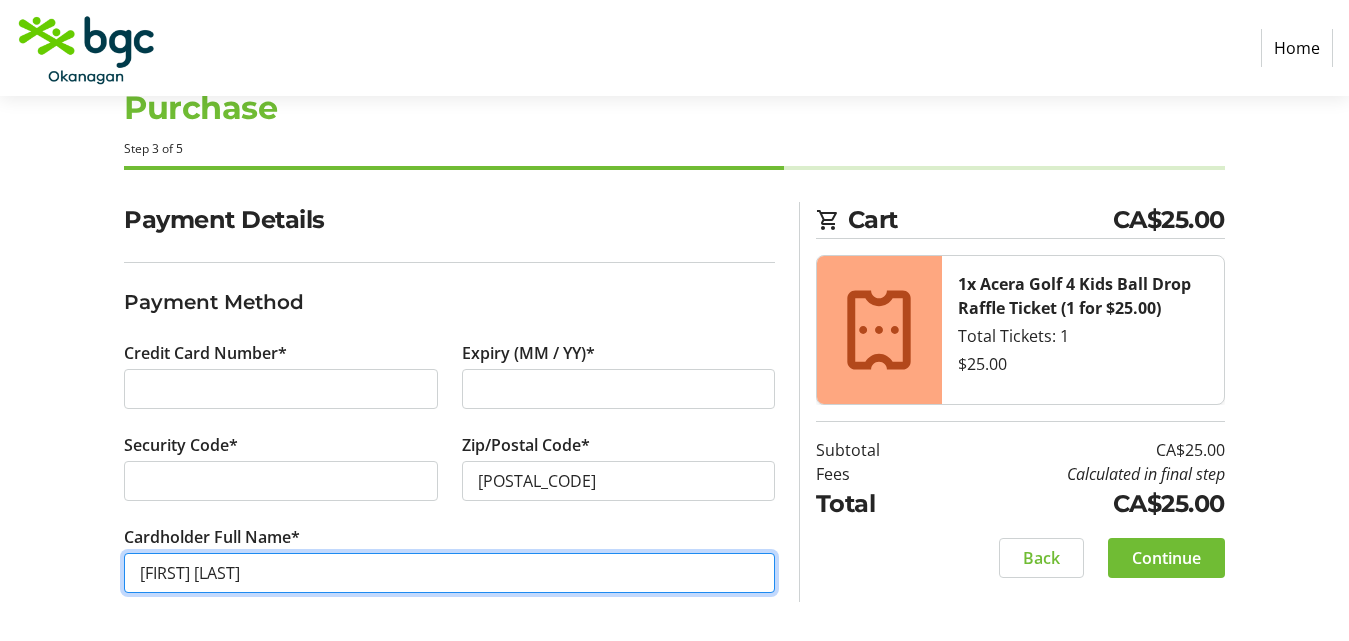 click on "[FIRST] [LAST]" at bounding box center [449, 573] 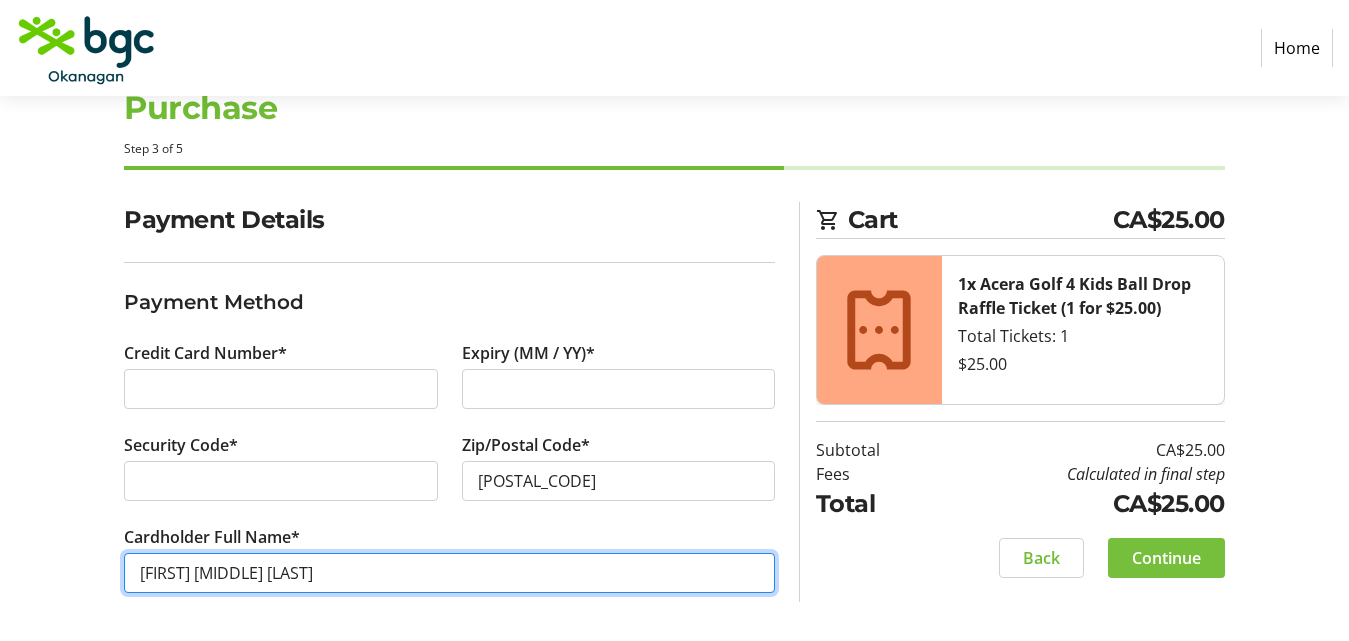 type on "[FIRST] [MIDDLE] [LAST]" 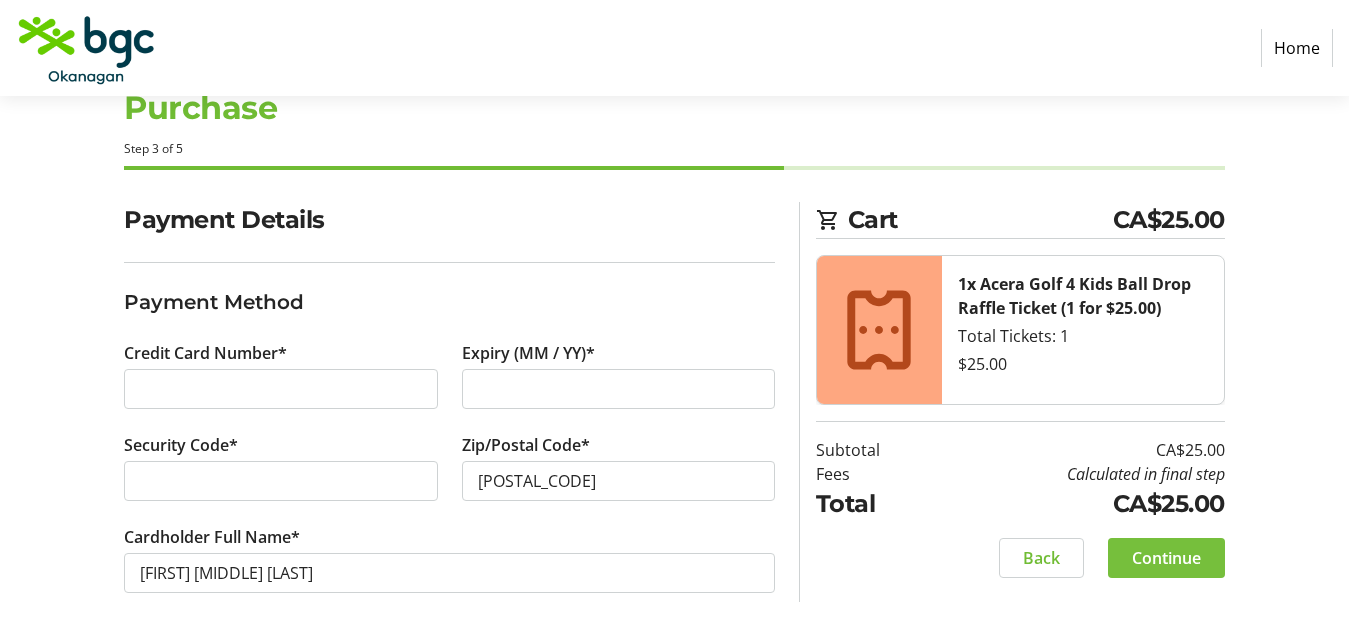 click on "Continue" 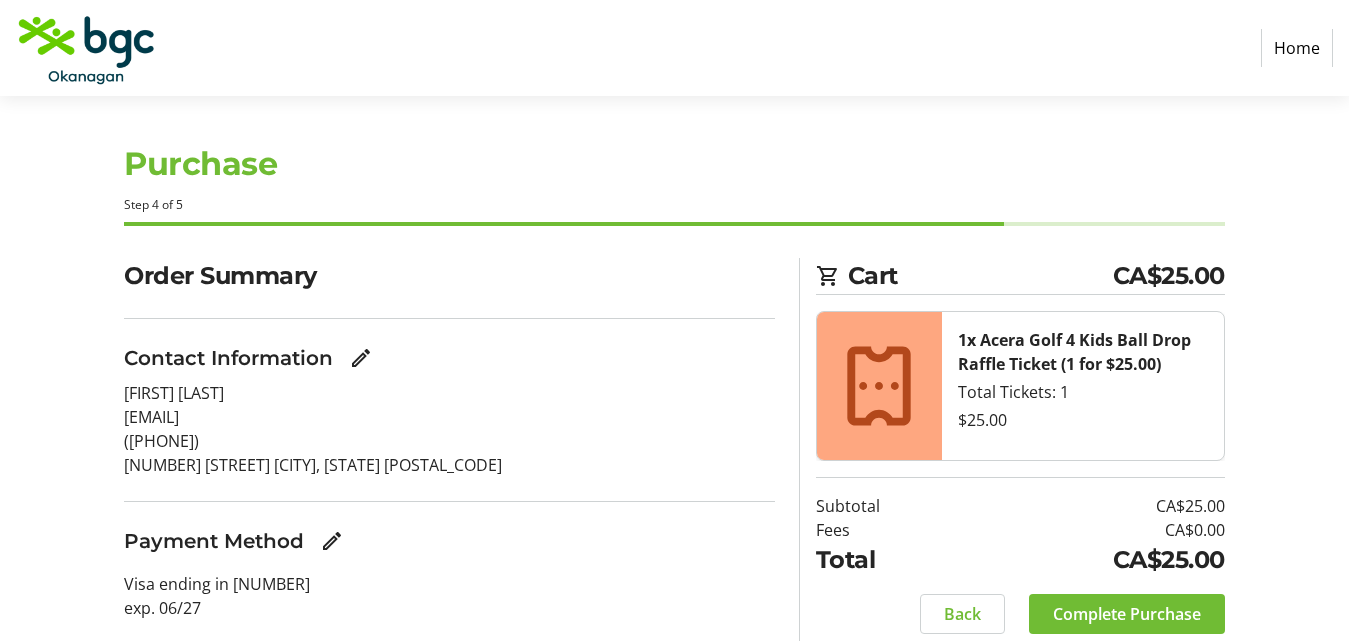 scroll, scrollTop: 73, scrollLeft: 0, axis: vertical 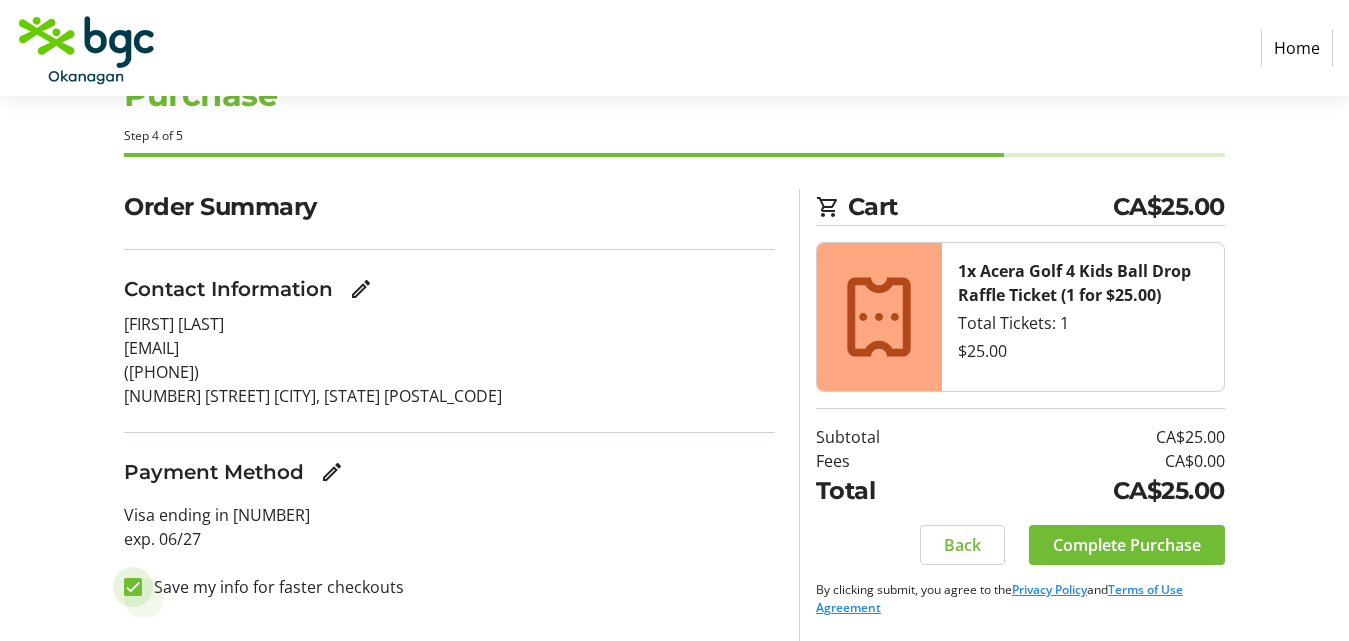 click on "Save my info for faster checkouts" at bounding box center (133, 587) 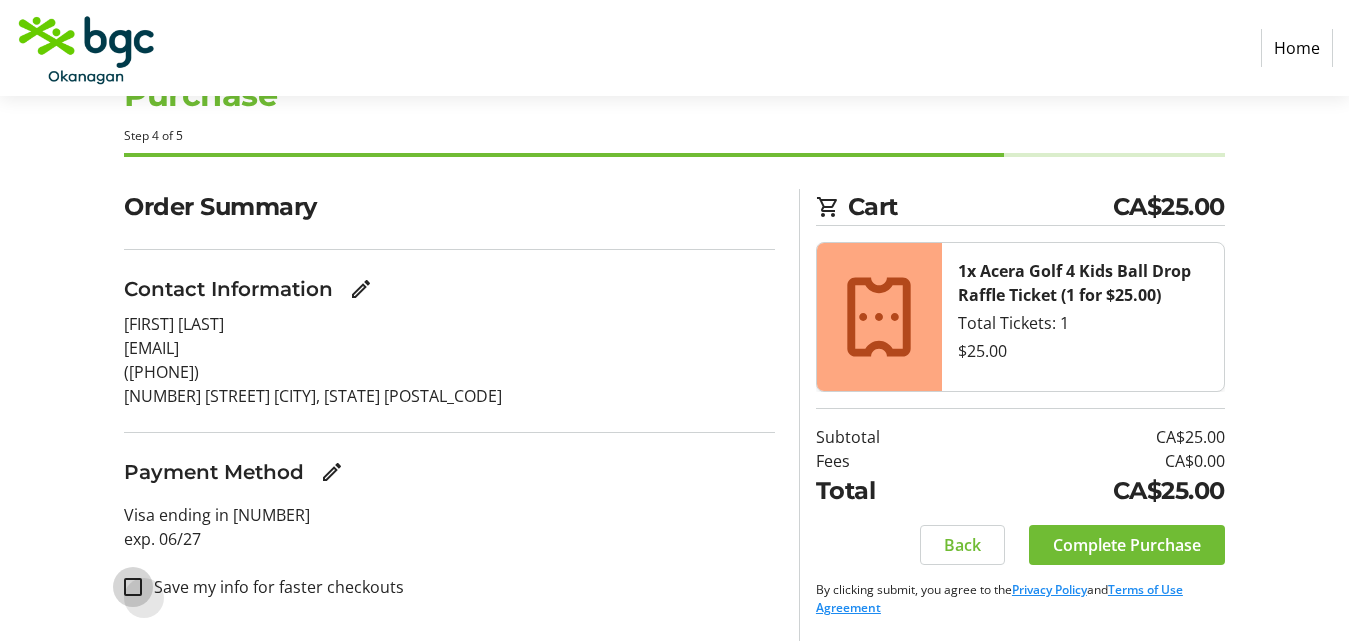 checkbox on "false" 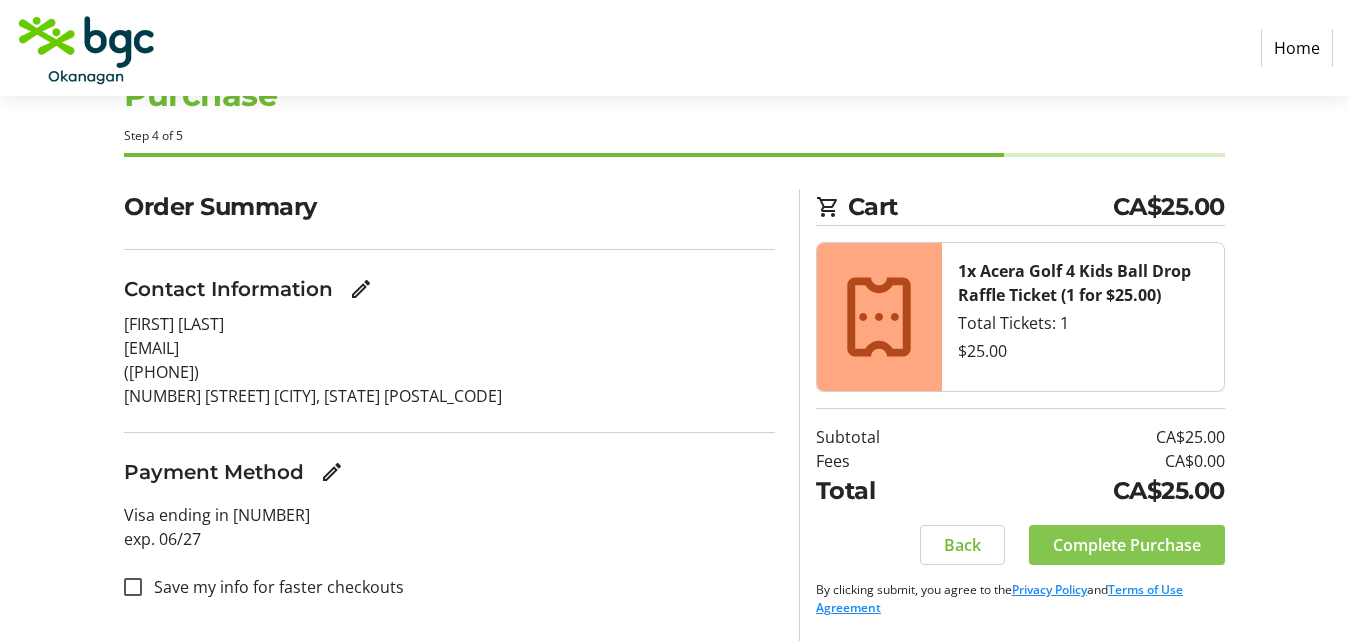 click on "Complete Purchase" 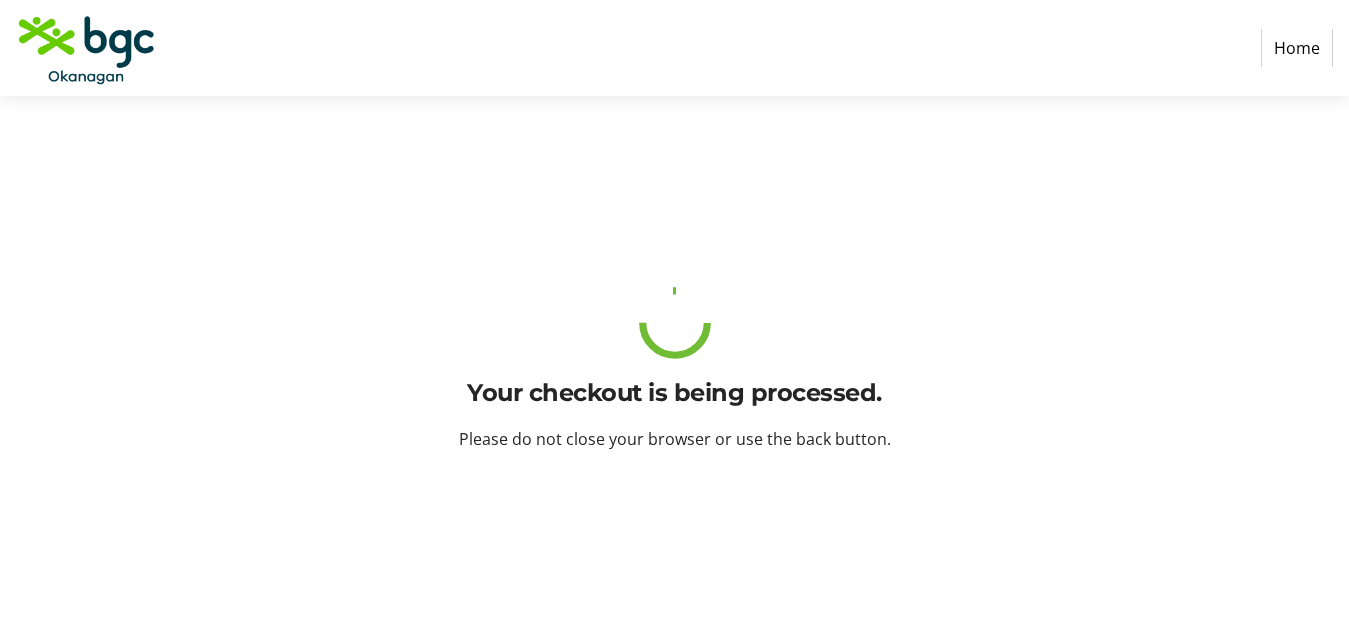 scroll, scrollTop: 0, scrollLeft: 0, axis: both 